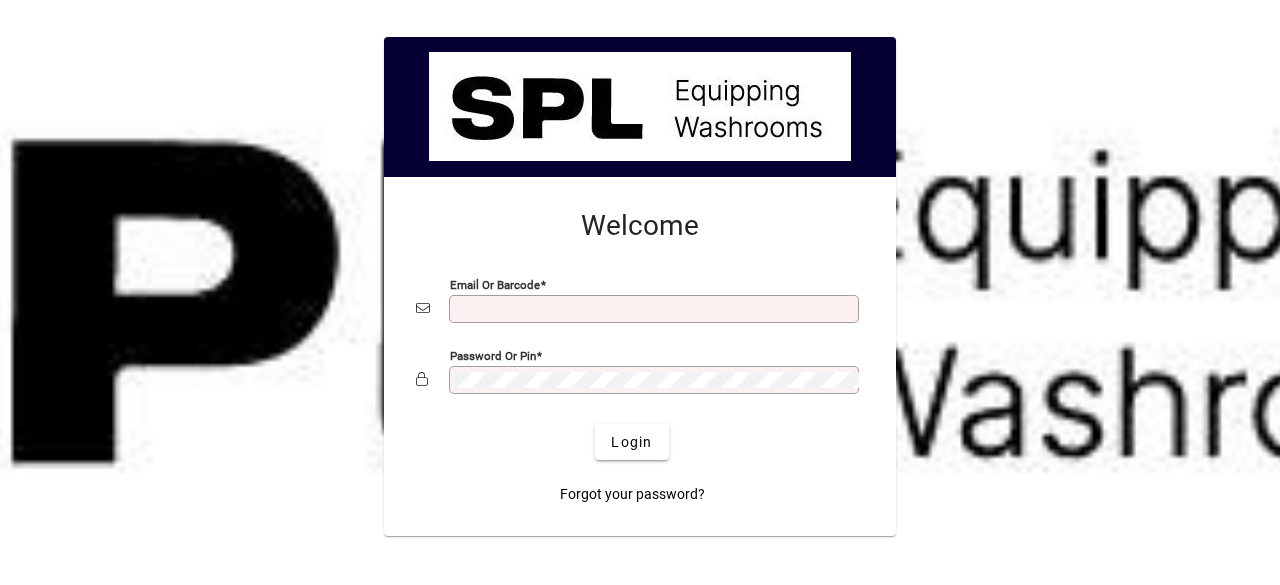 scroll, scrollTop: 0, scrollLeft: 0, axis: both 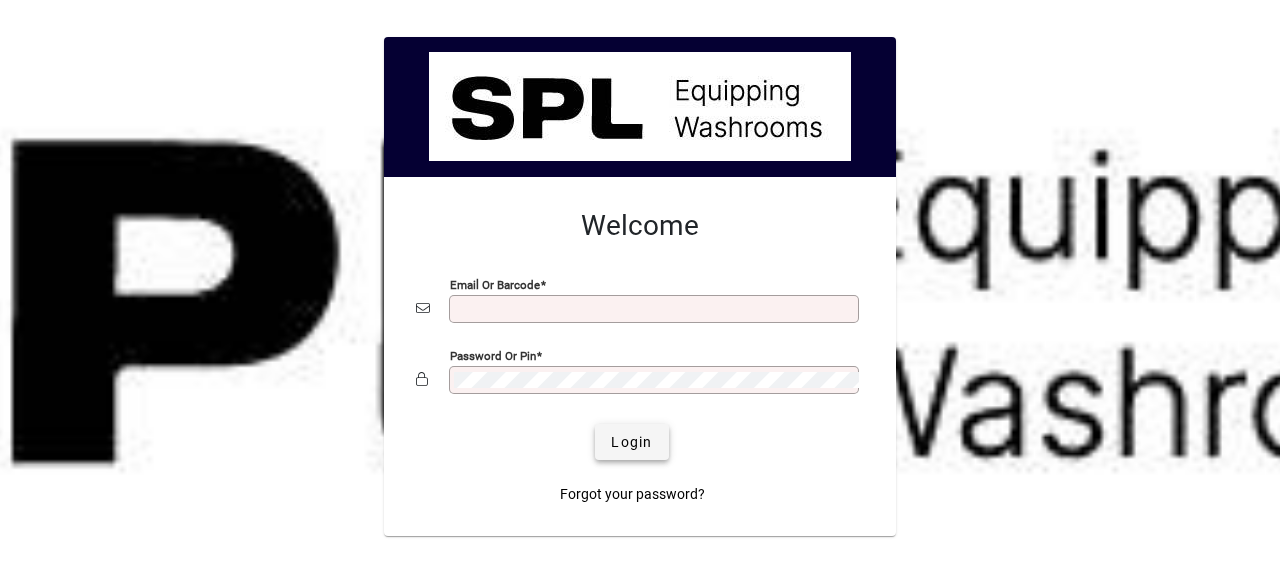 type on "**********" 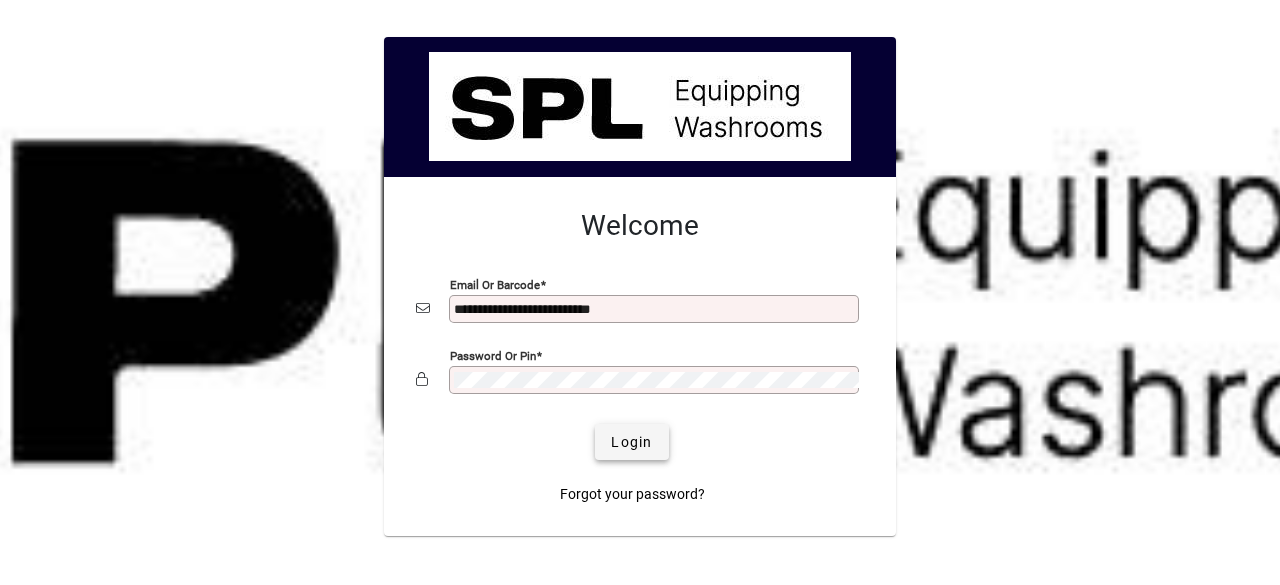 click 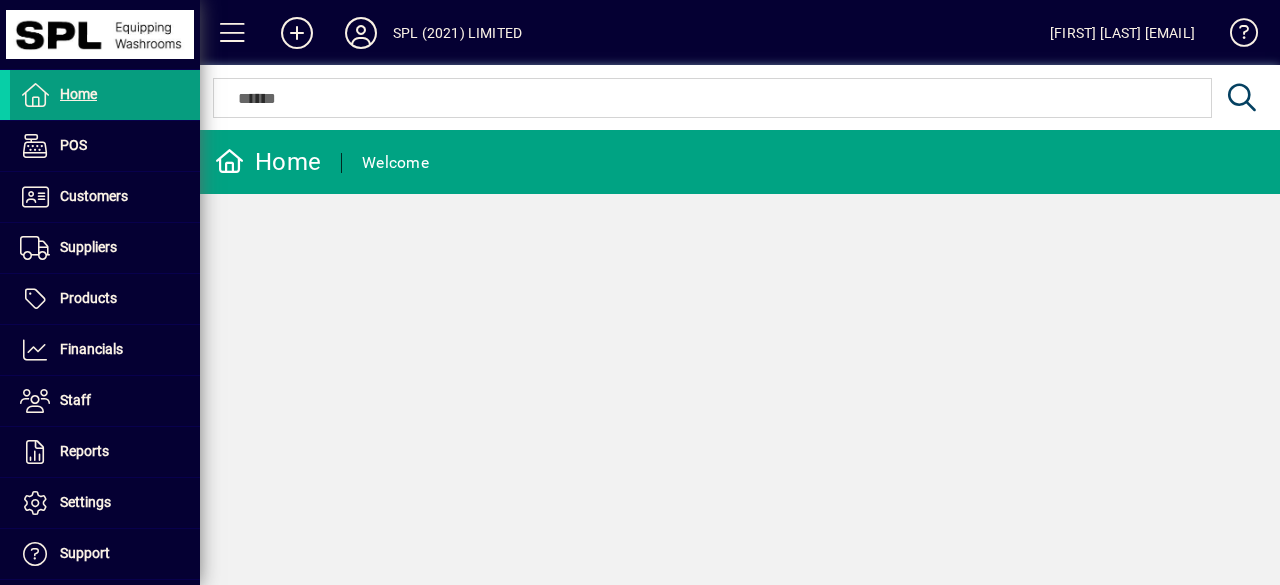 scroll, scrollTop: 0, scrollLeft: 0, axis: both 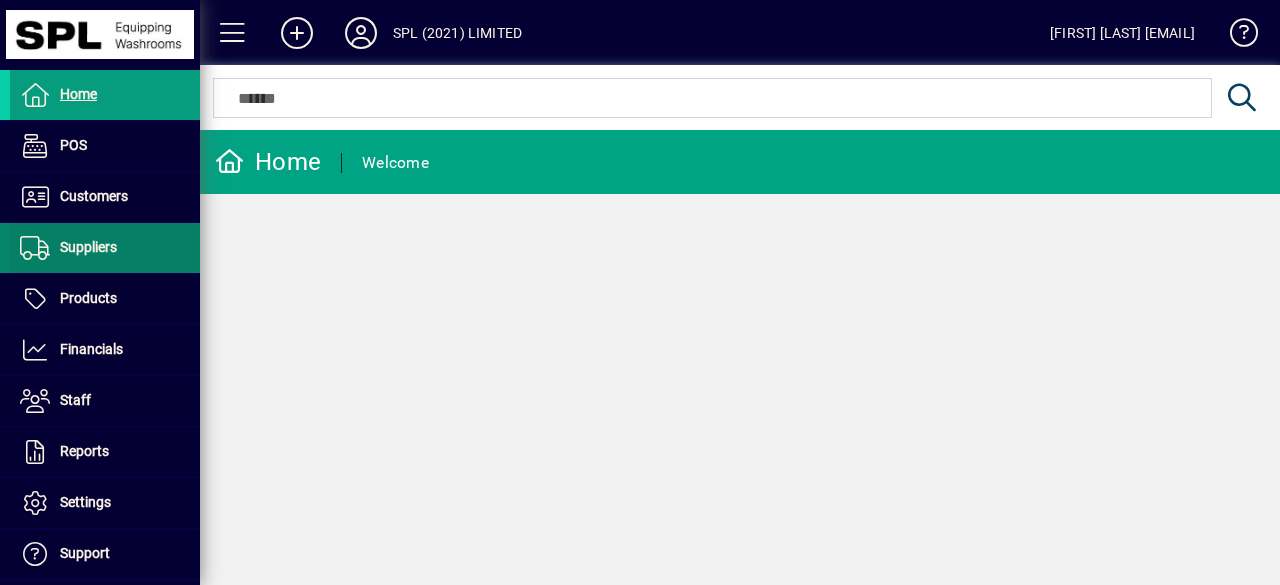 click on "Suppliers" at bounding box center [88, 247] 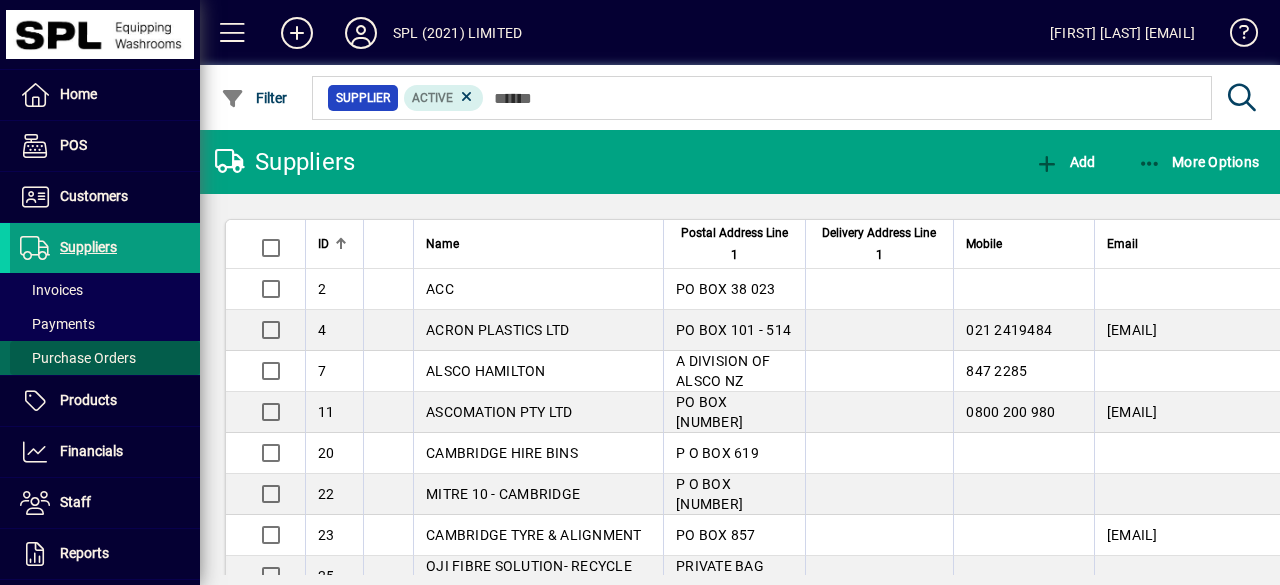 click on "Purchase Orders" at bounding box center (78, 358) 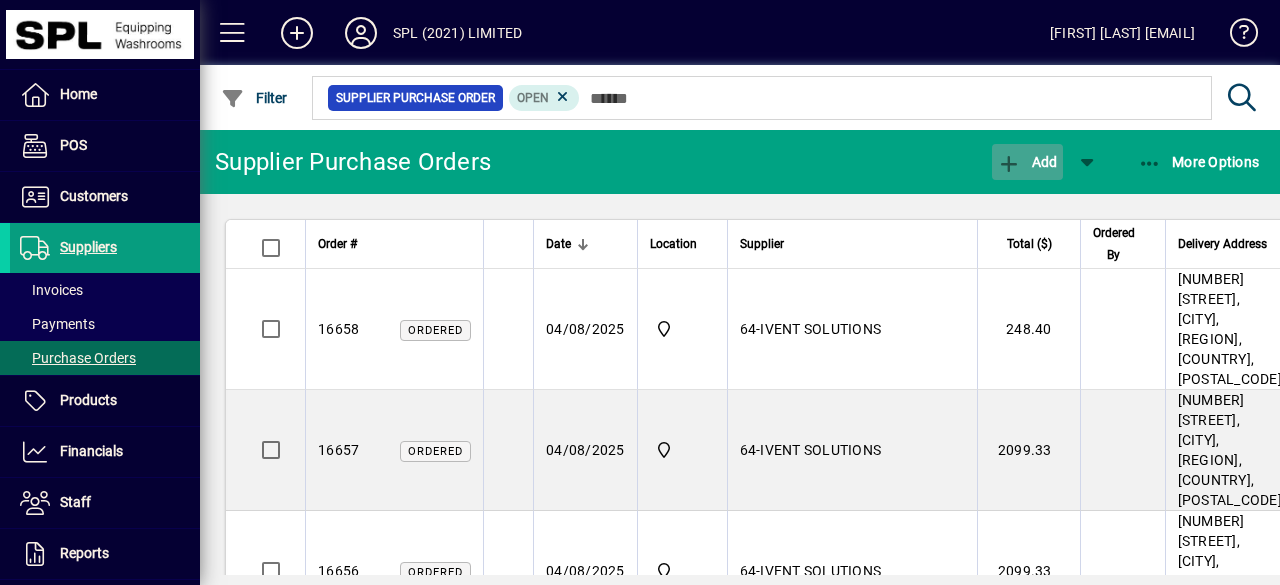 click on "Add" 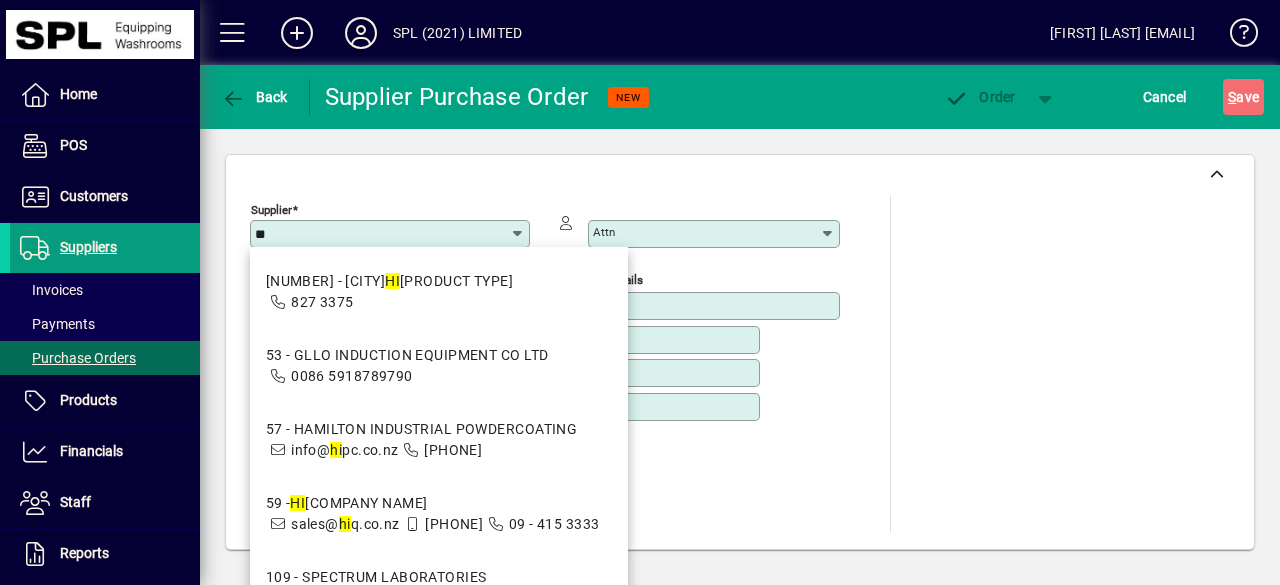 drag, startPoint x: 392, startPoint y: 501, endPoint x: 475, endPoint y: 407, distance: 125.39936 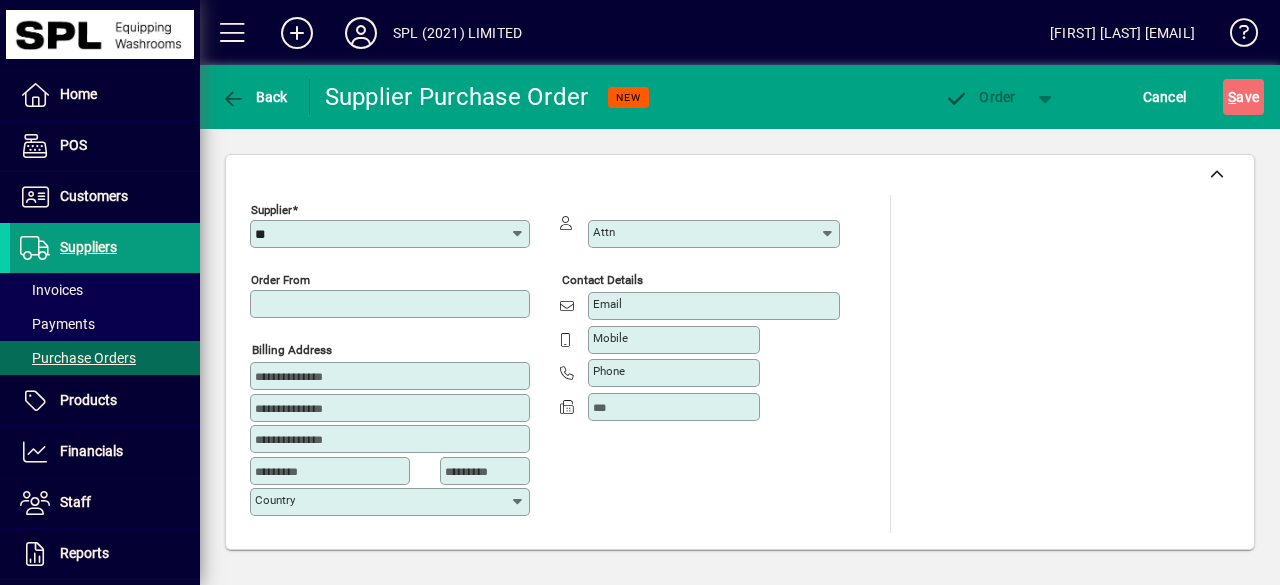 type on "**********" 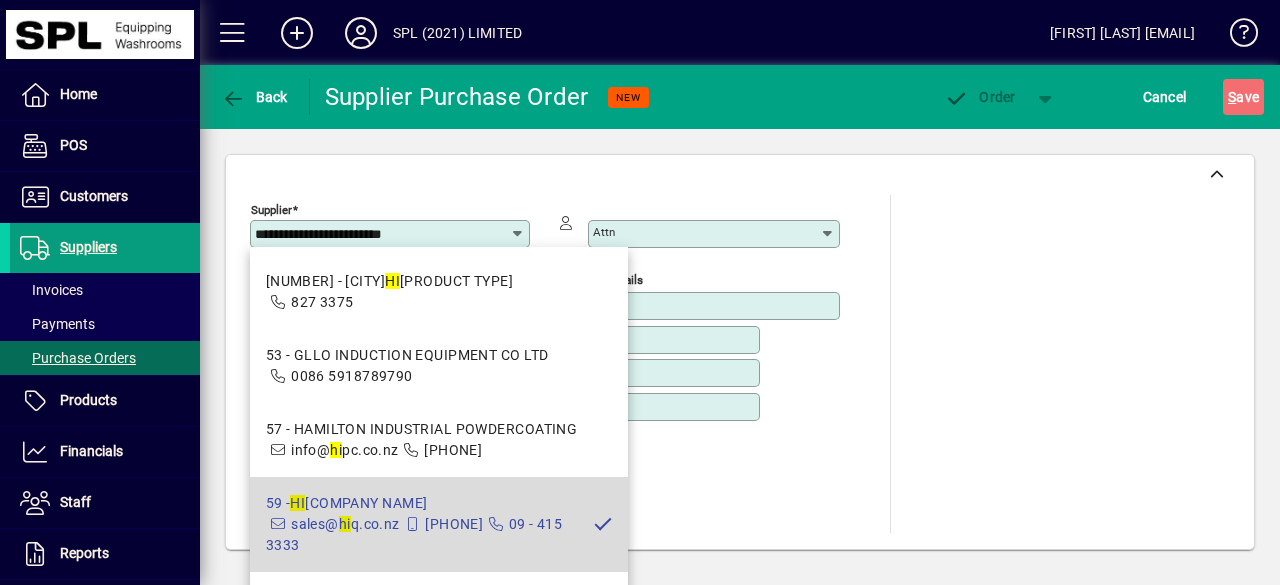 type on "**********" 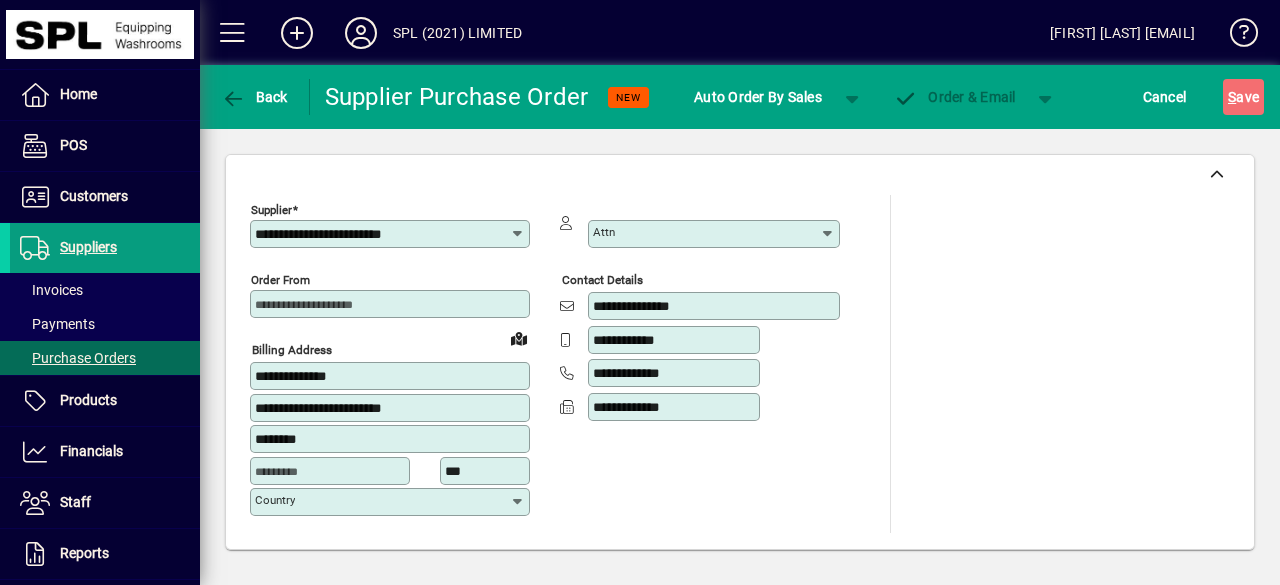 click on "Attn" at bounding box center (706, 234) 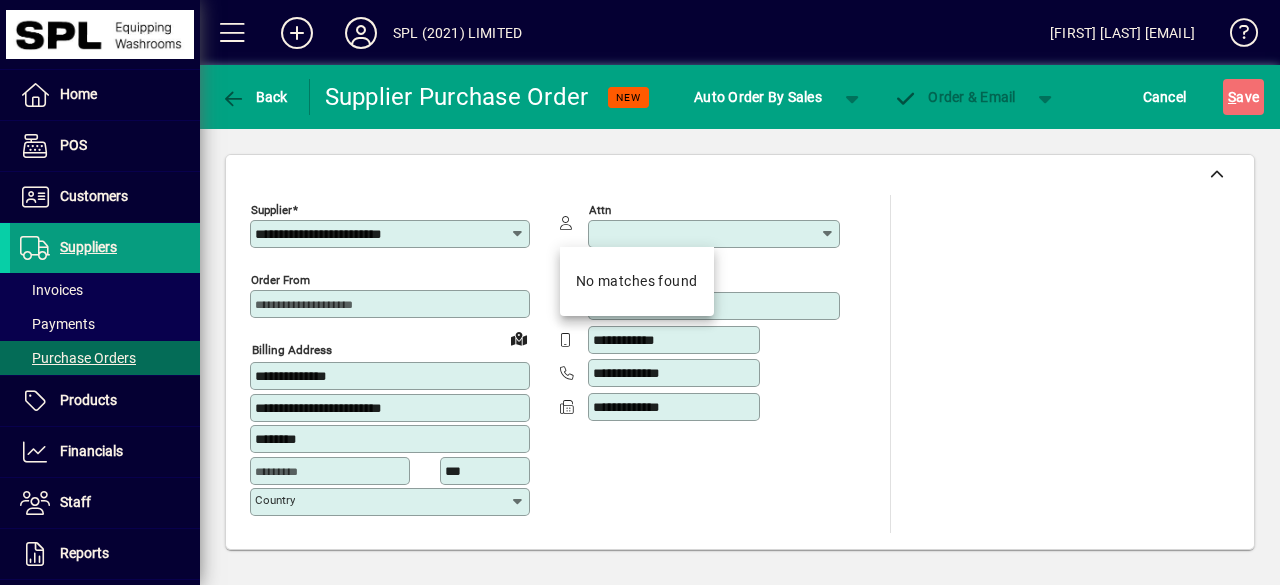 click on "**********" 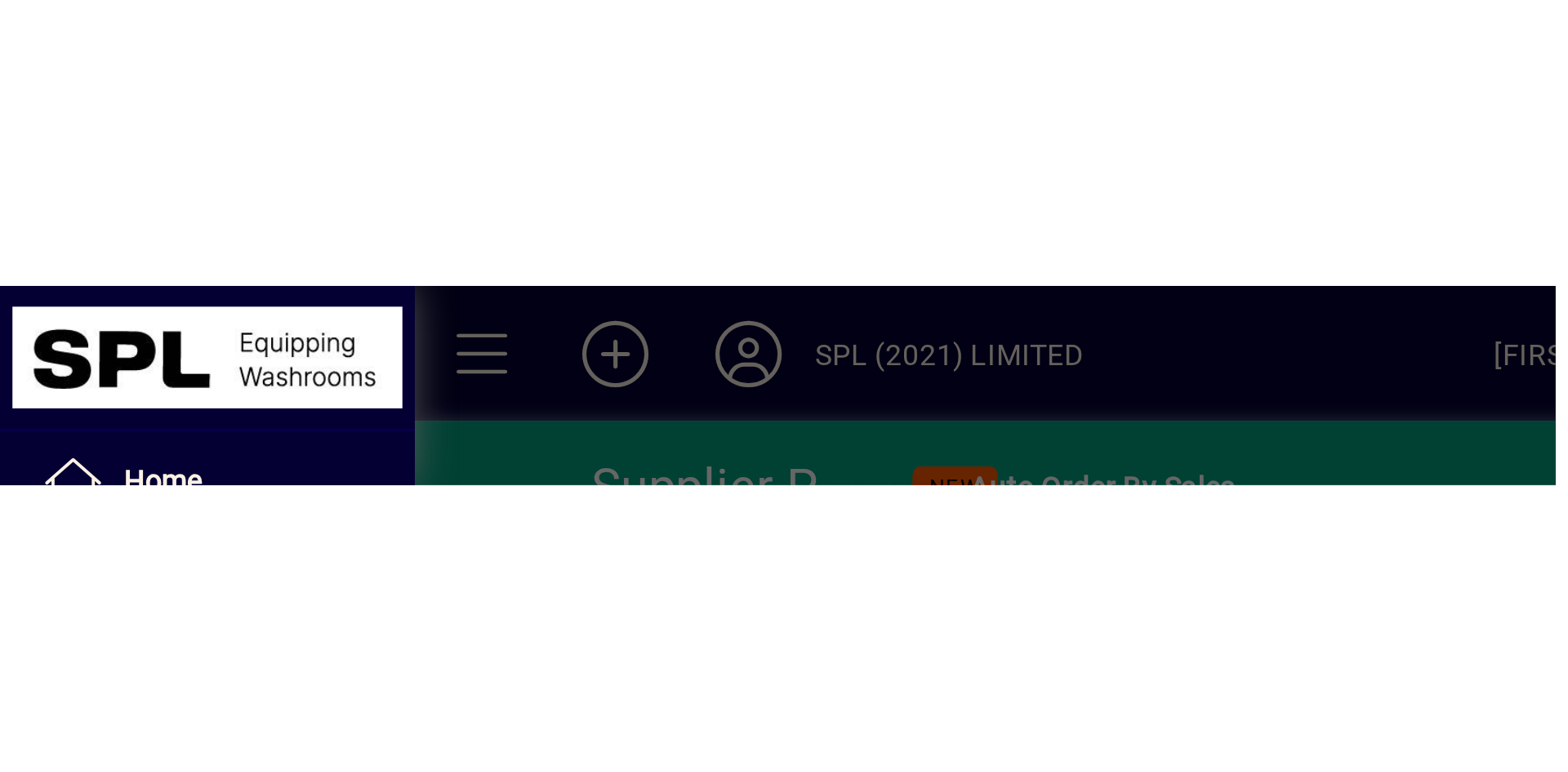 scroll, scrollTop: 82, scrollLeft: 0, axis: vertical 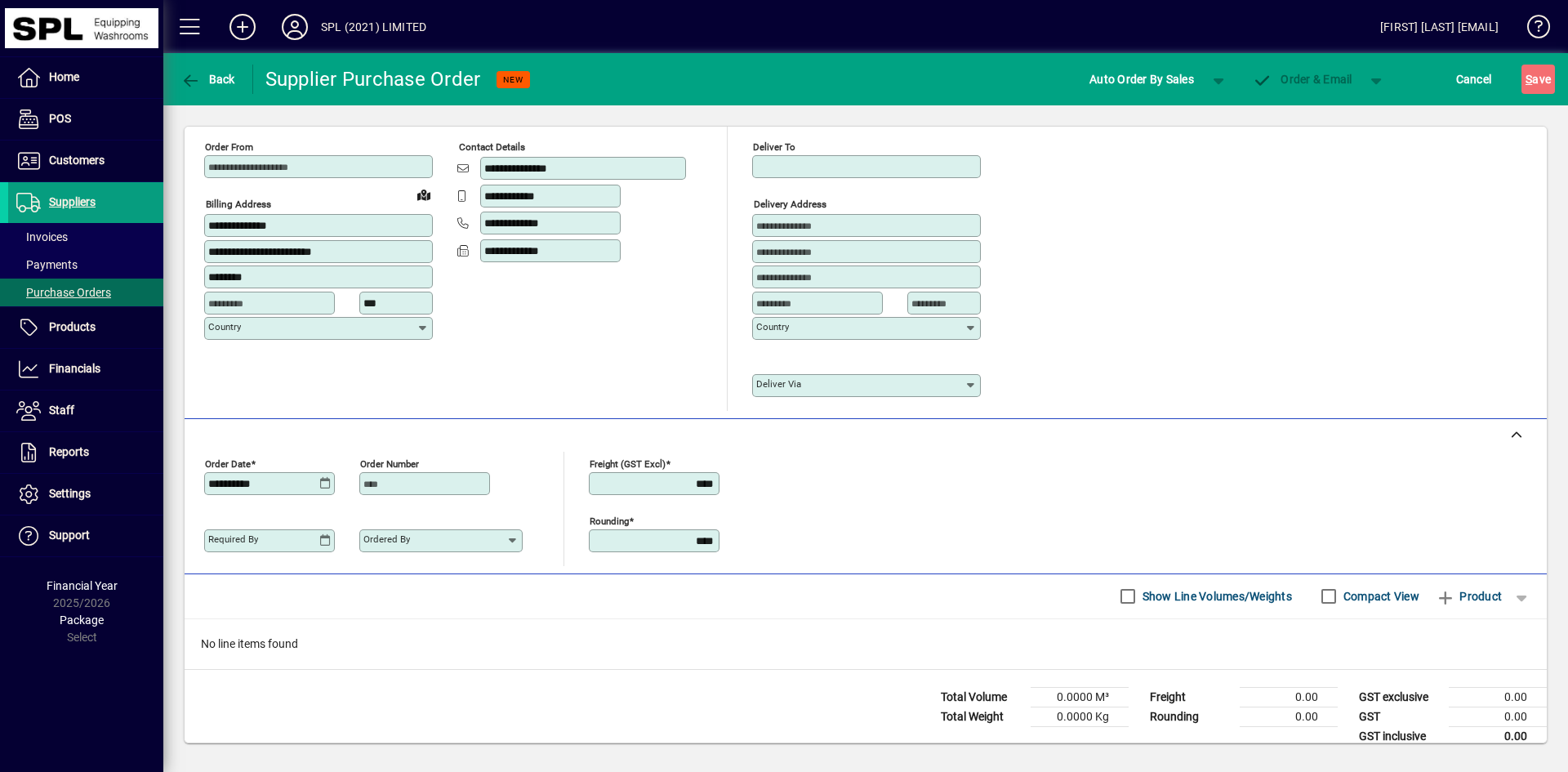click on "Deliver To" 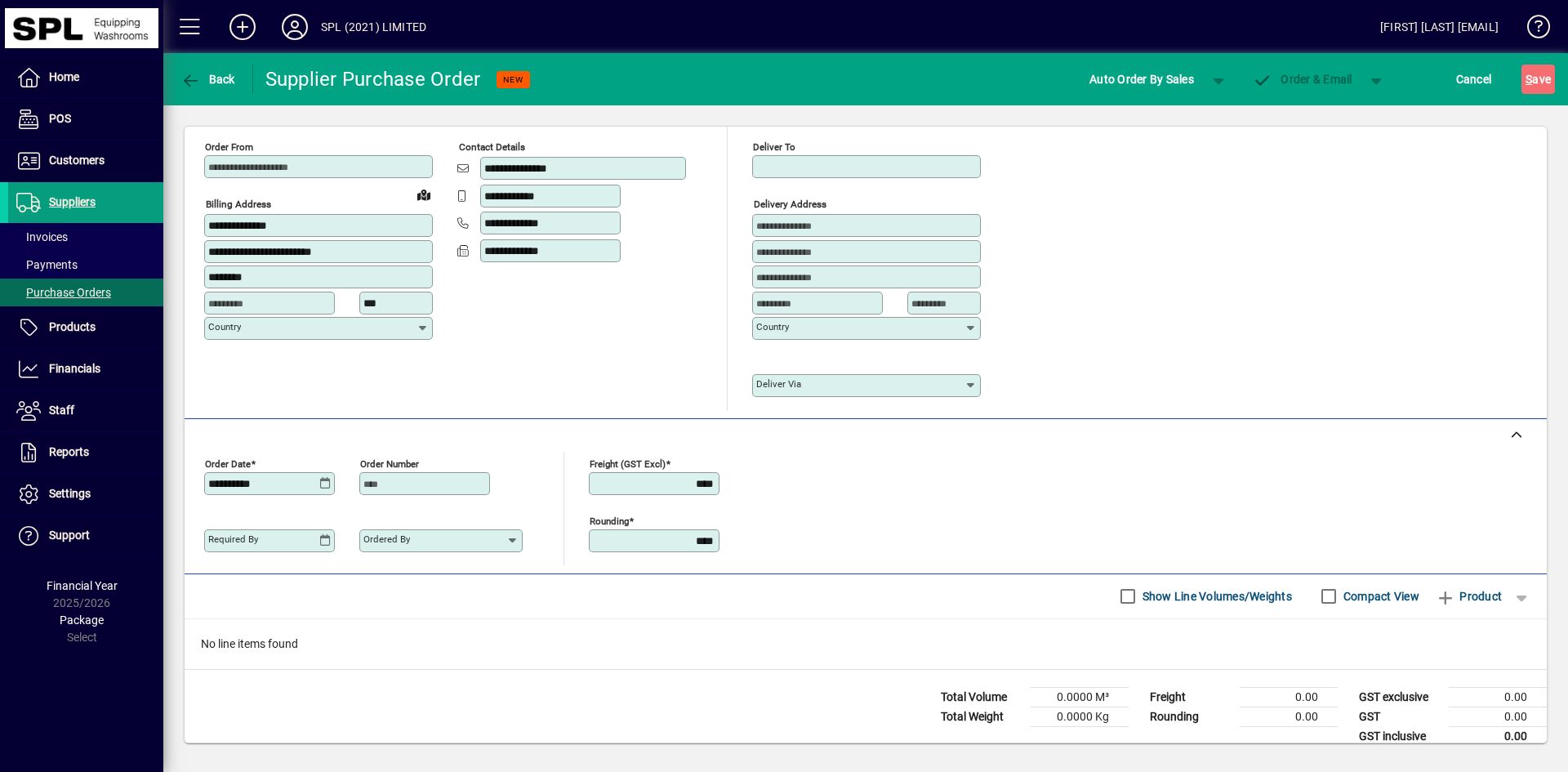type on "*" 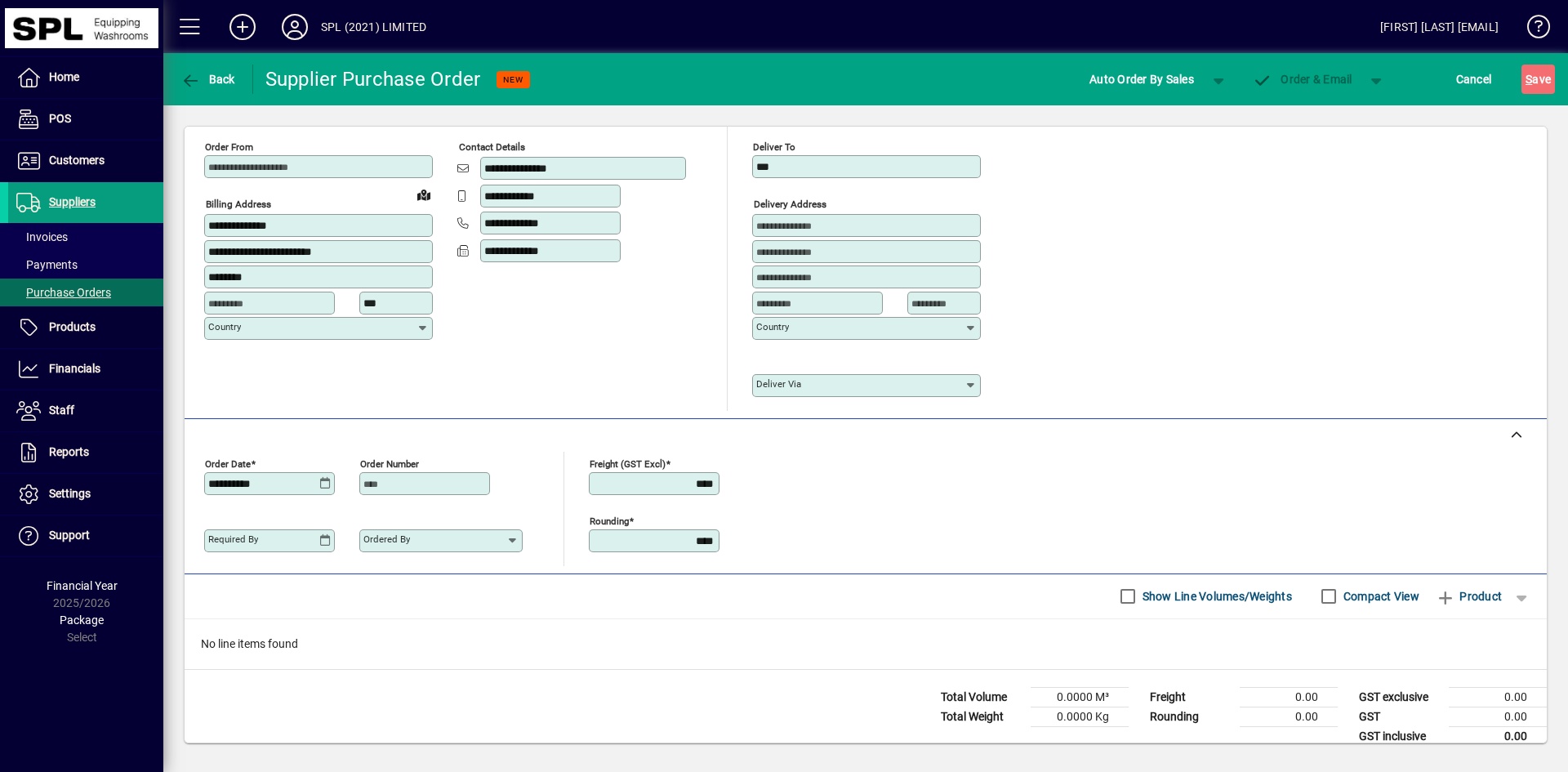 type on "***" 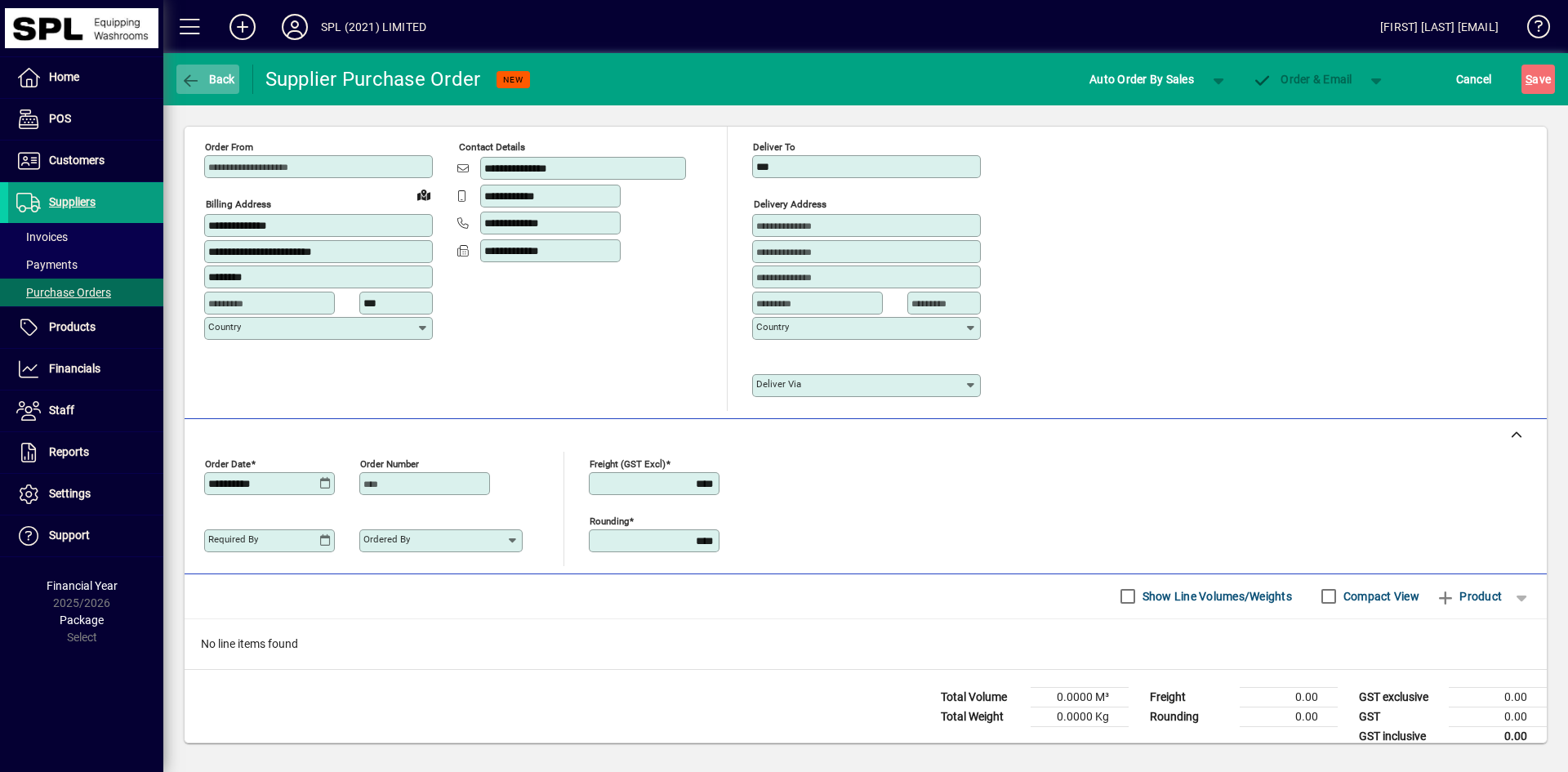 click on "Back" 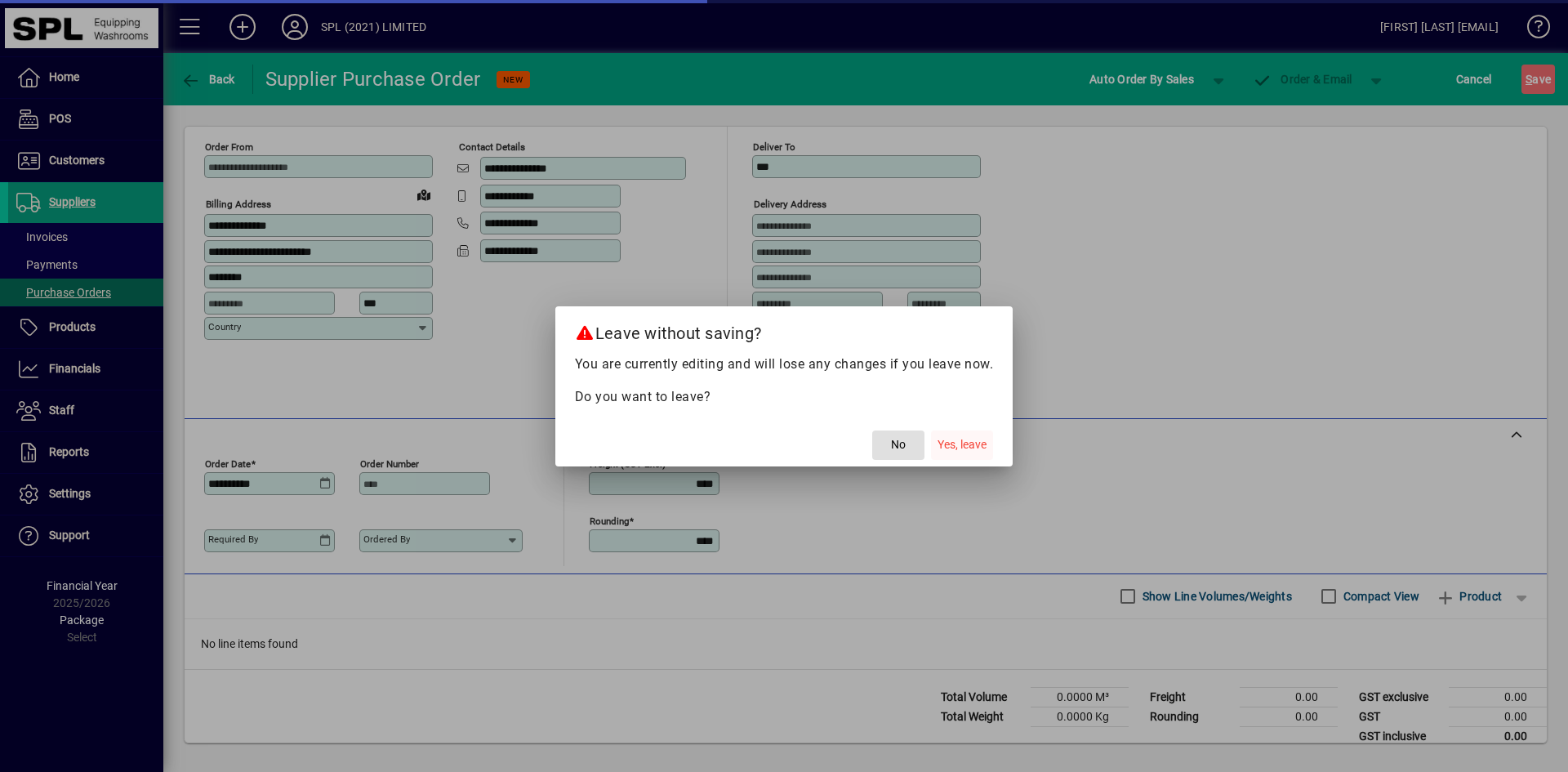 click on "Yes, leave" 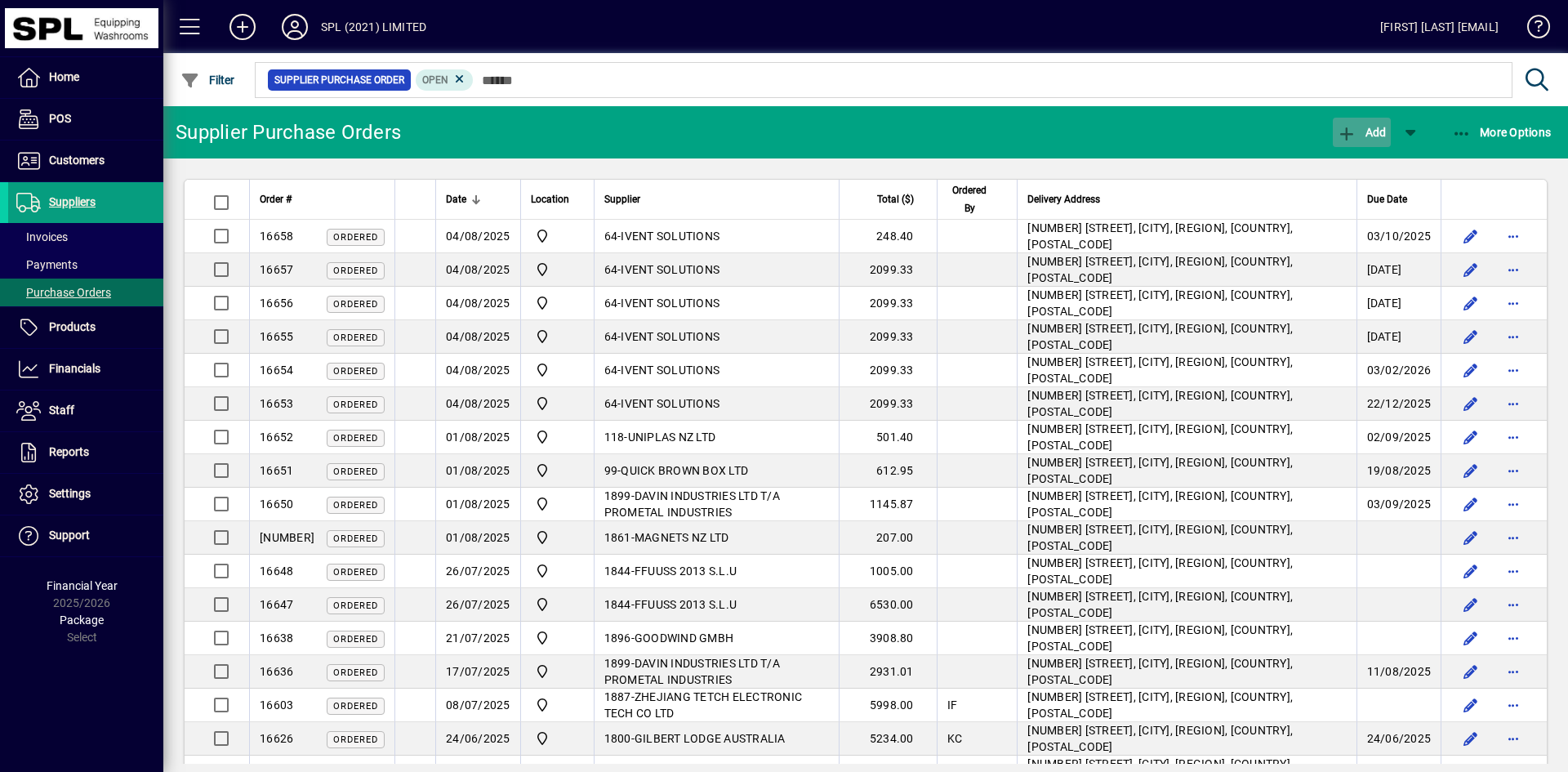 click 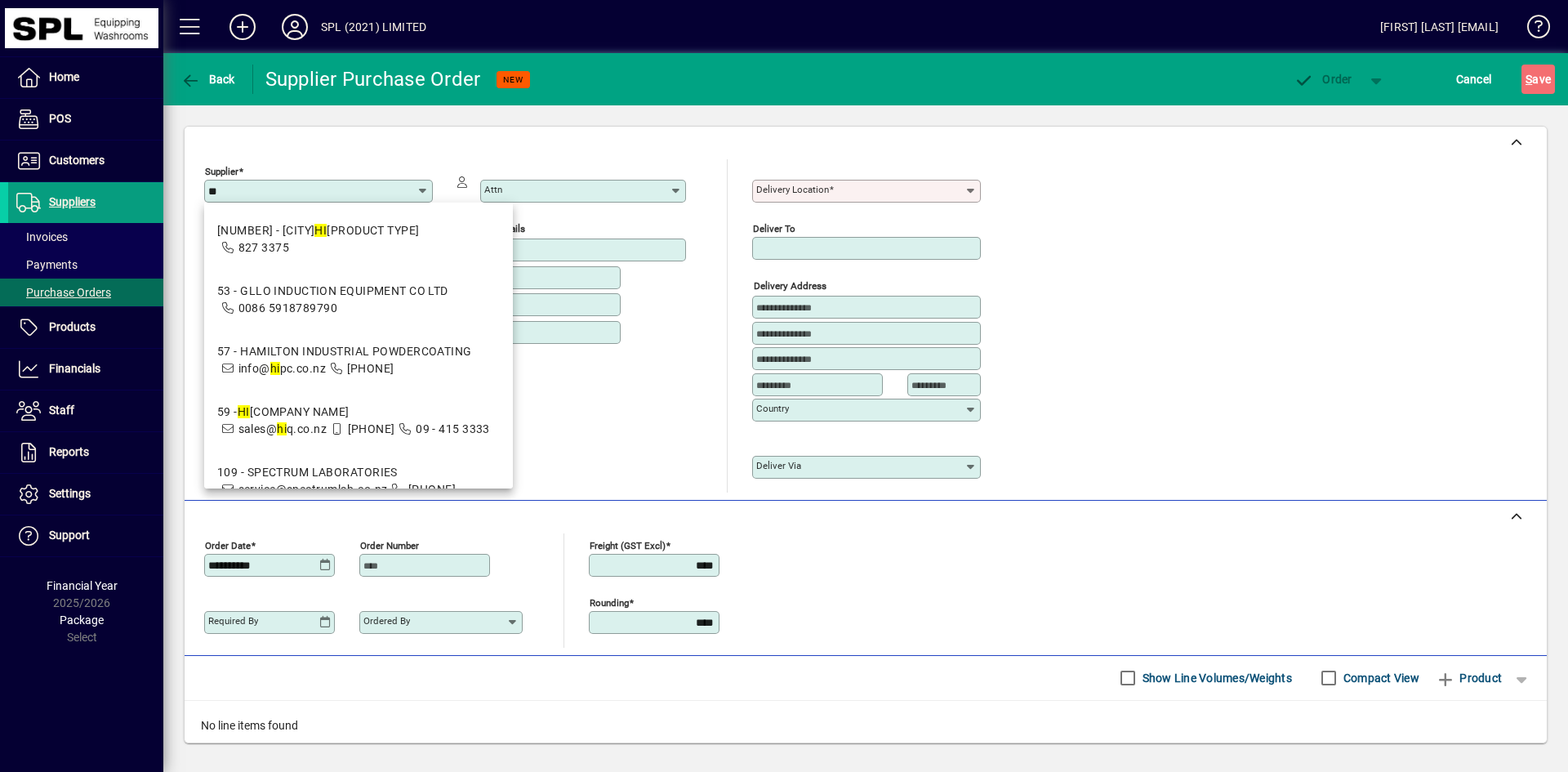 click on "[NUMBER] - [COMPANY NAME] [EMAIL] [PHONE] [PHONE]" at bounding box center (354, 421) 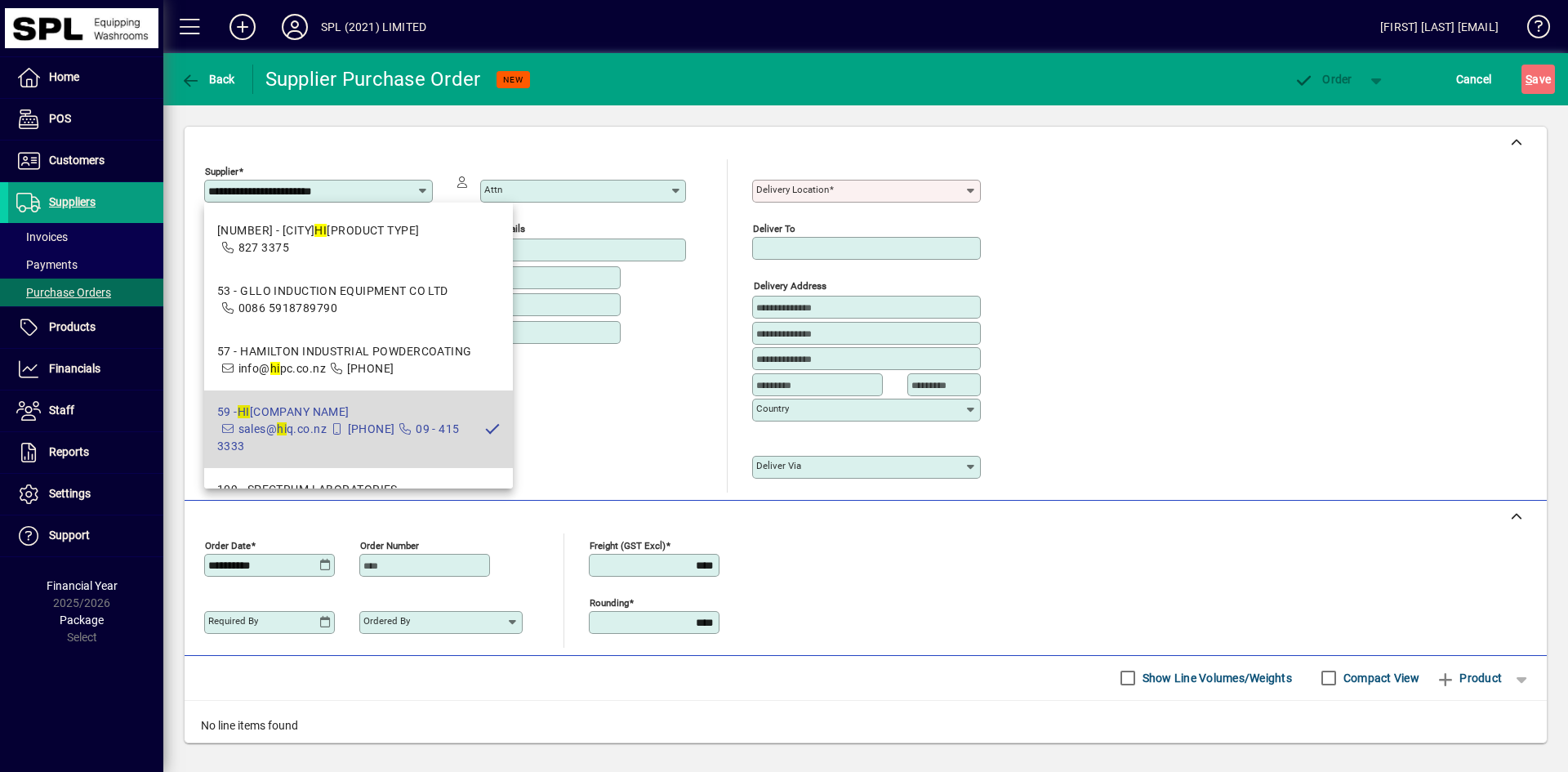 type on "**********" 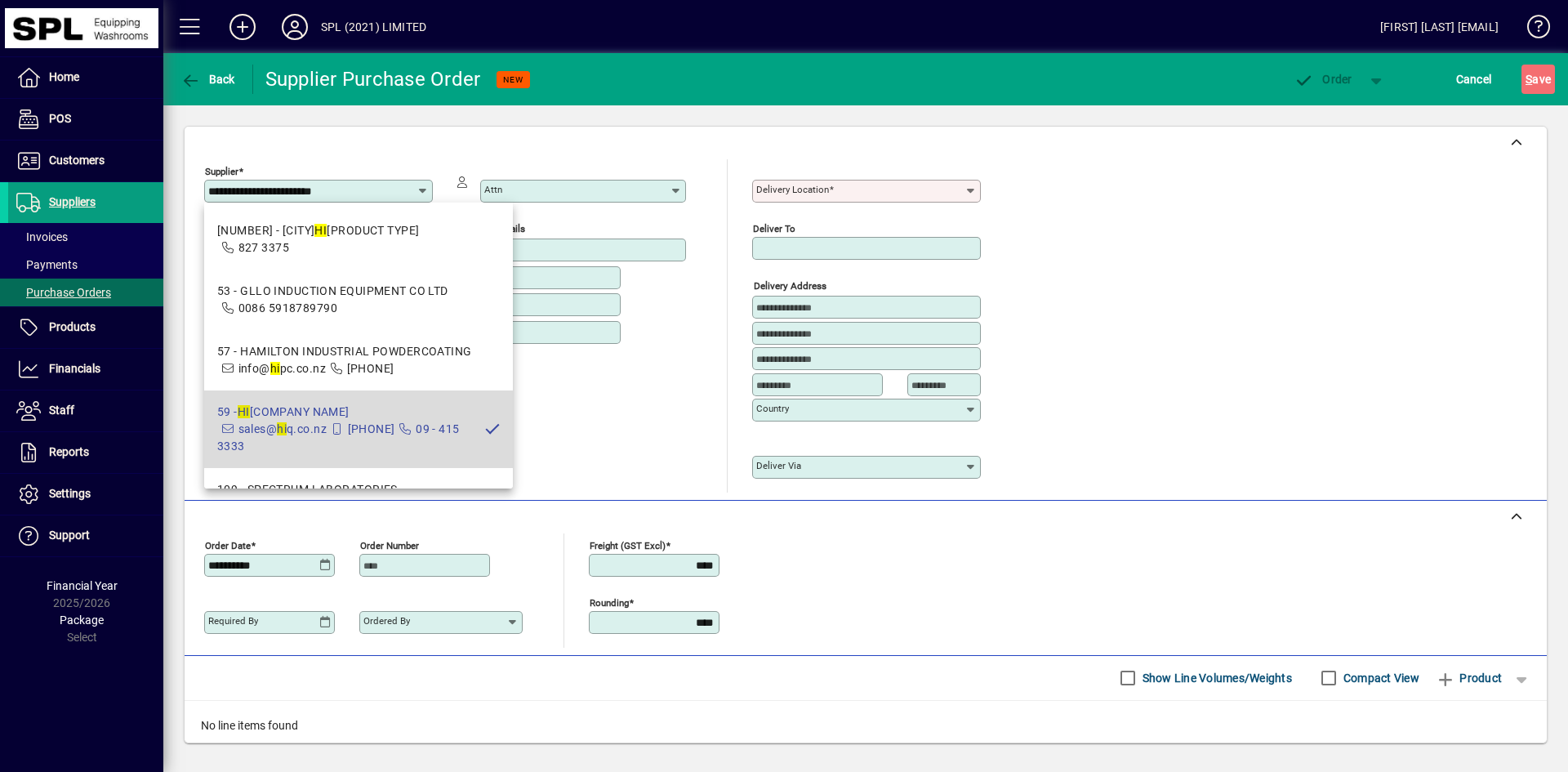 type on "**********" 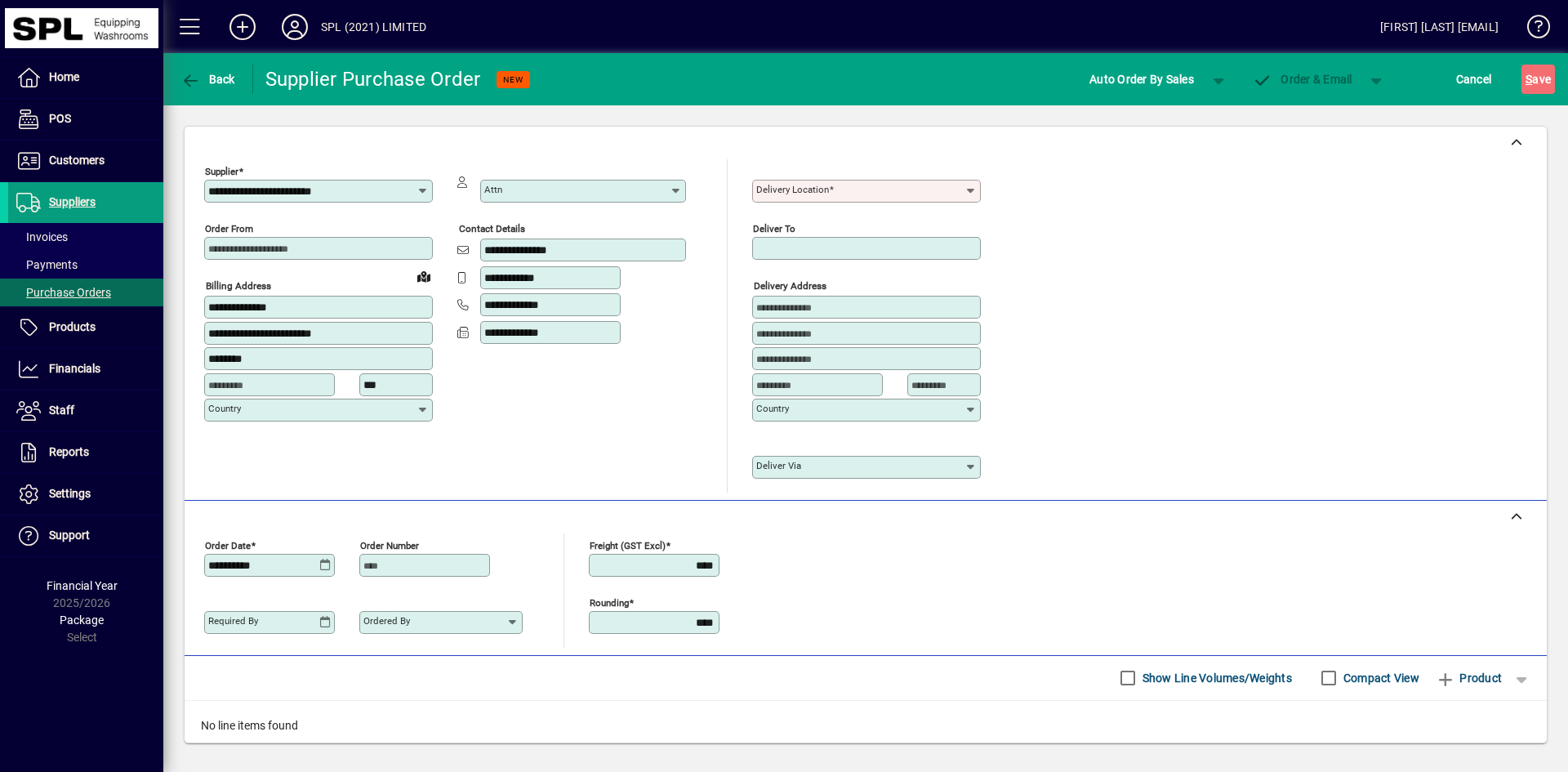 click on "Delivery Location" 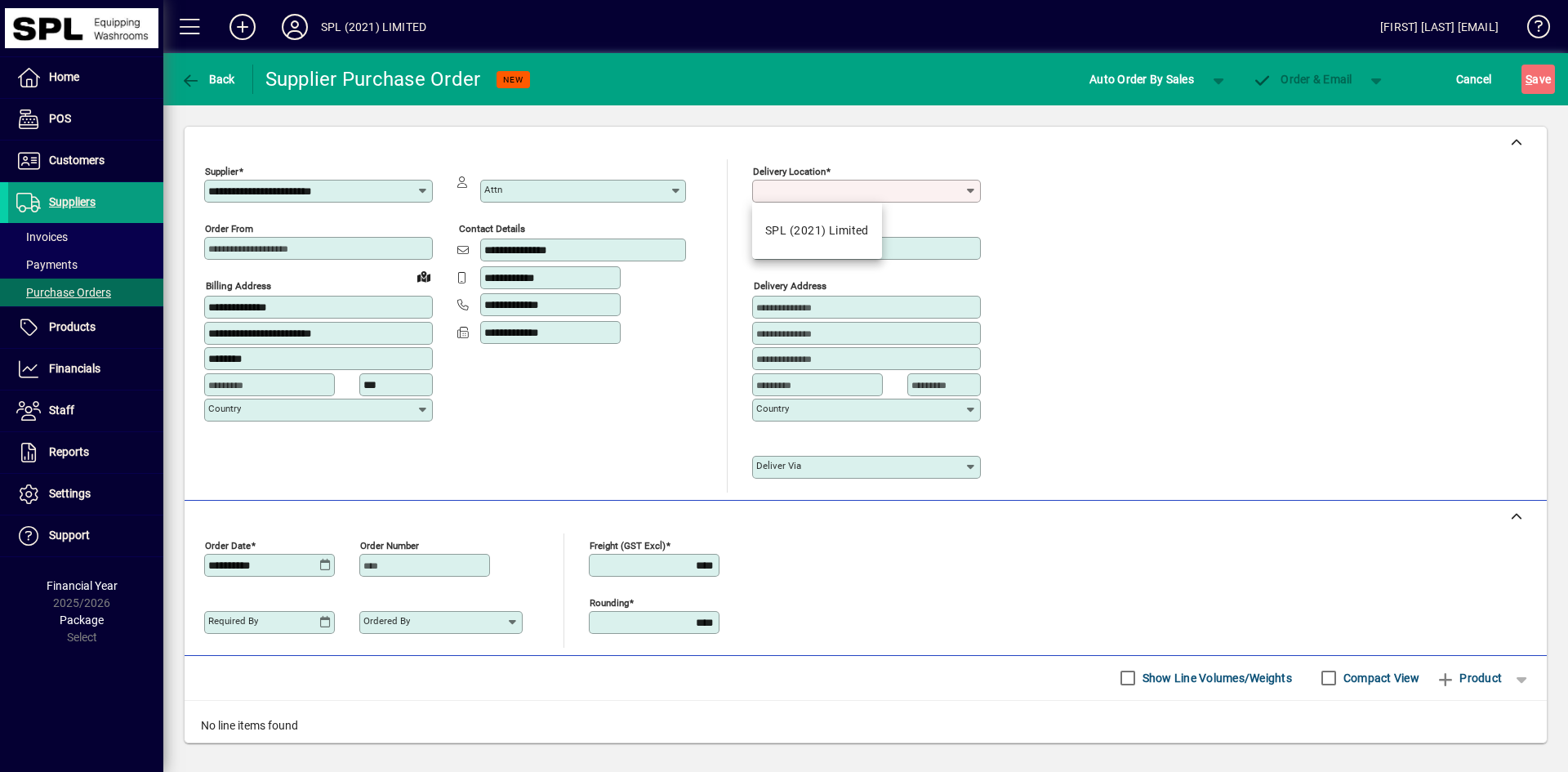 click on "SPL (2021) Limited" at bounding box center (817, 230) 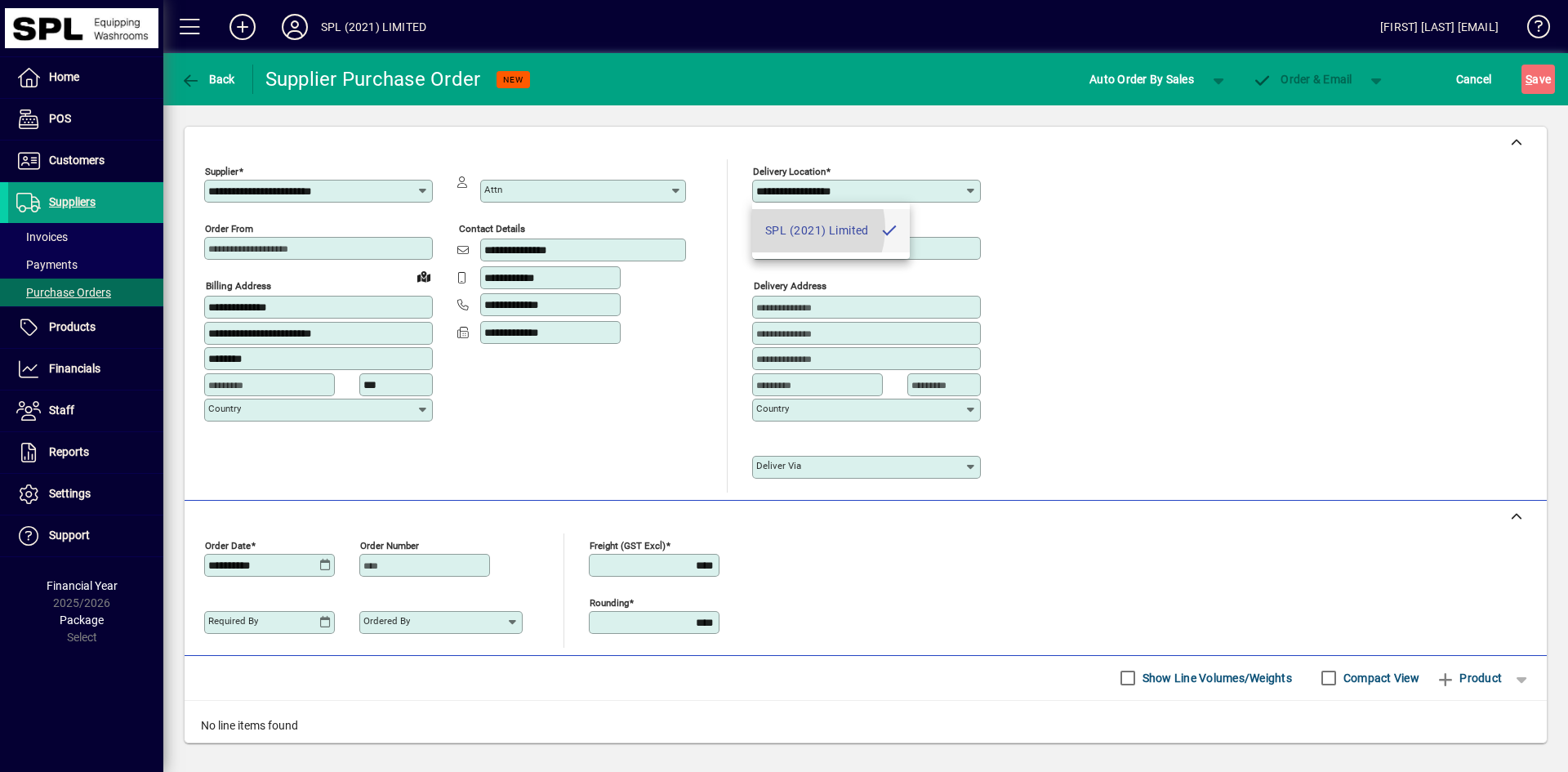 type on "**********" 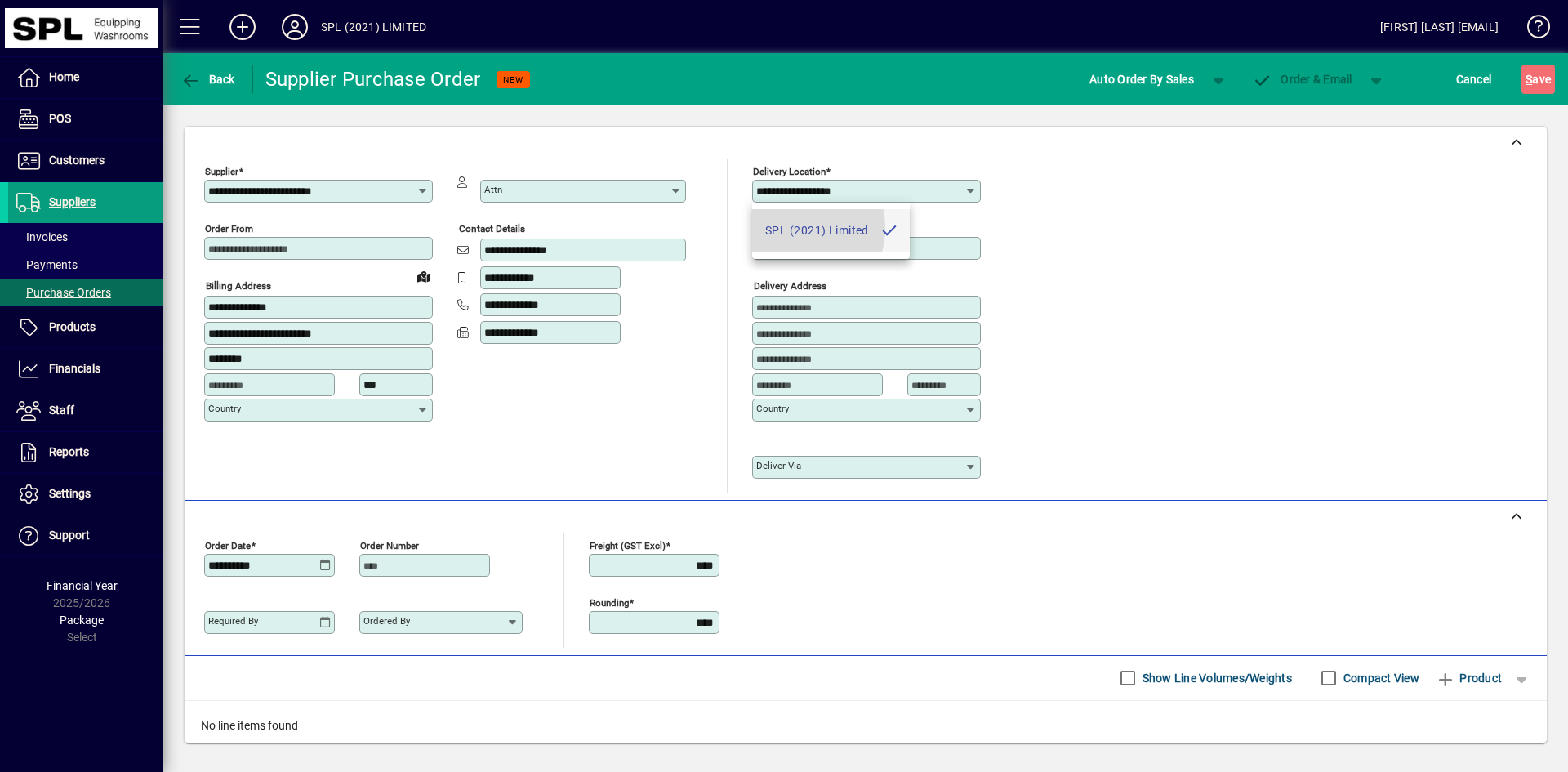 type on "*********" 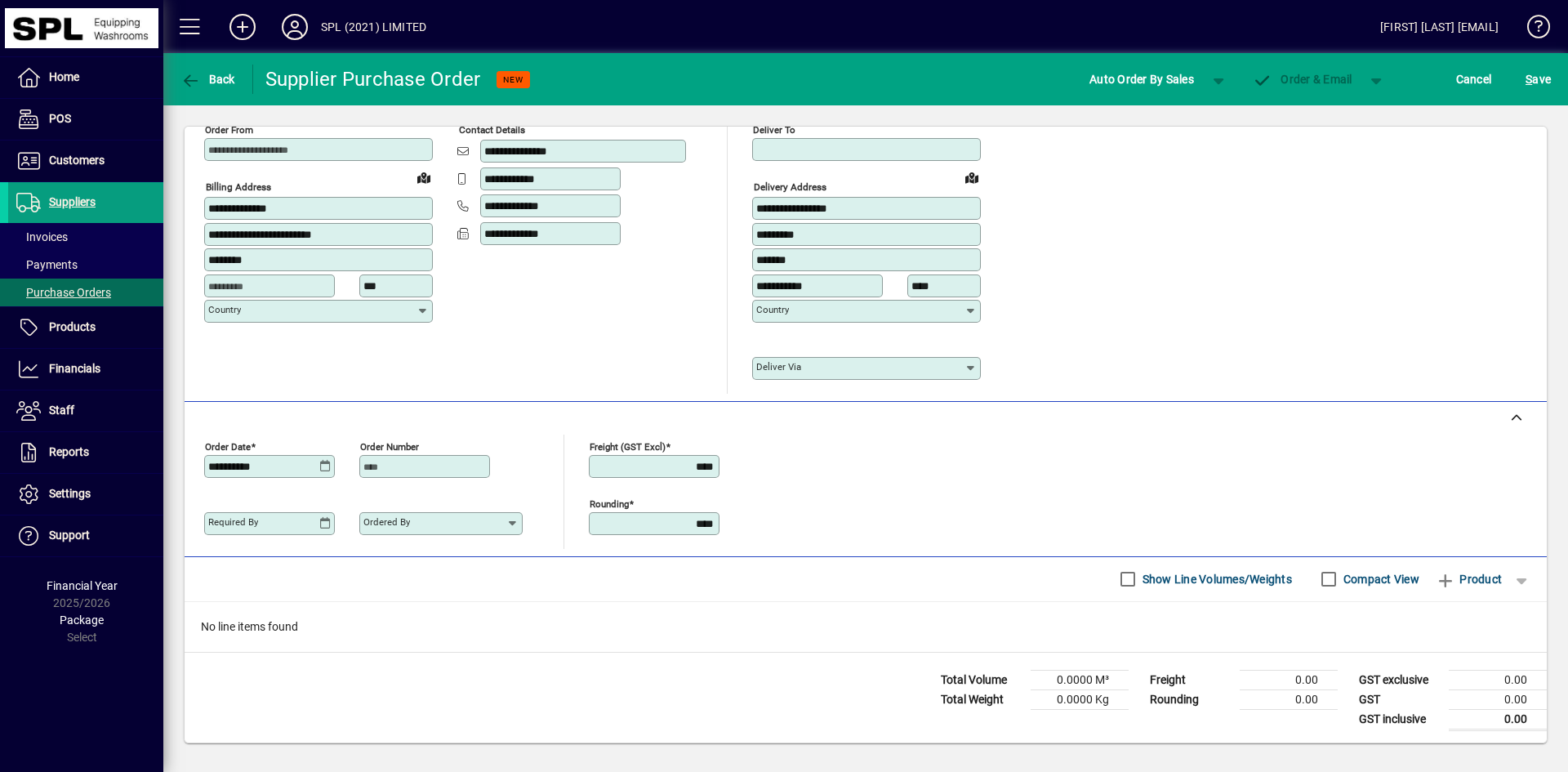 scroll, scrollTop: 100, scrollLeft: 0, axis: vertical 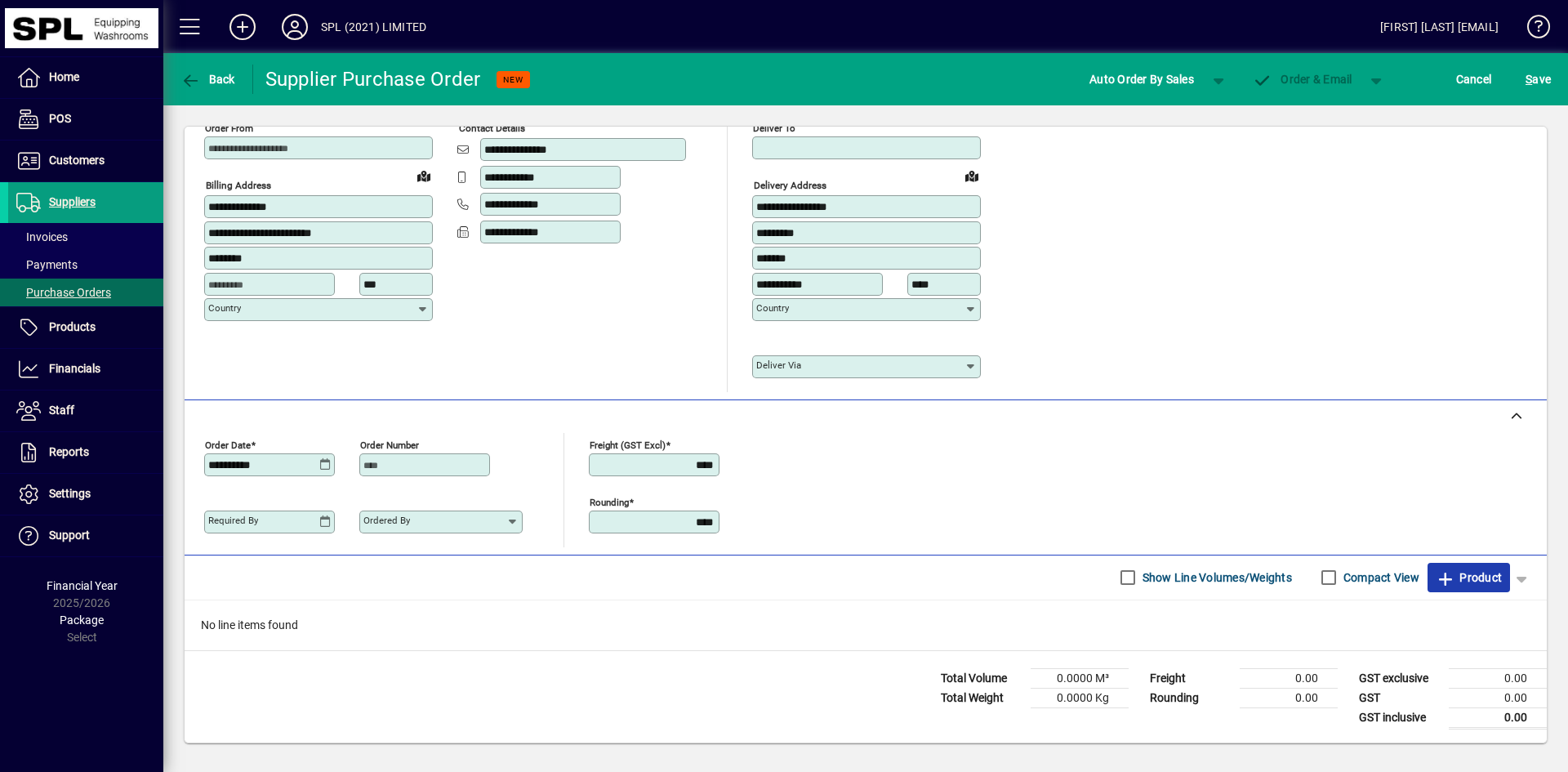drag, startPoint x: 1423, startPoint y: 575, endPoint x: 1557, endPoint y: 578, distance: 134.03358 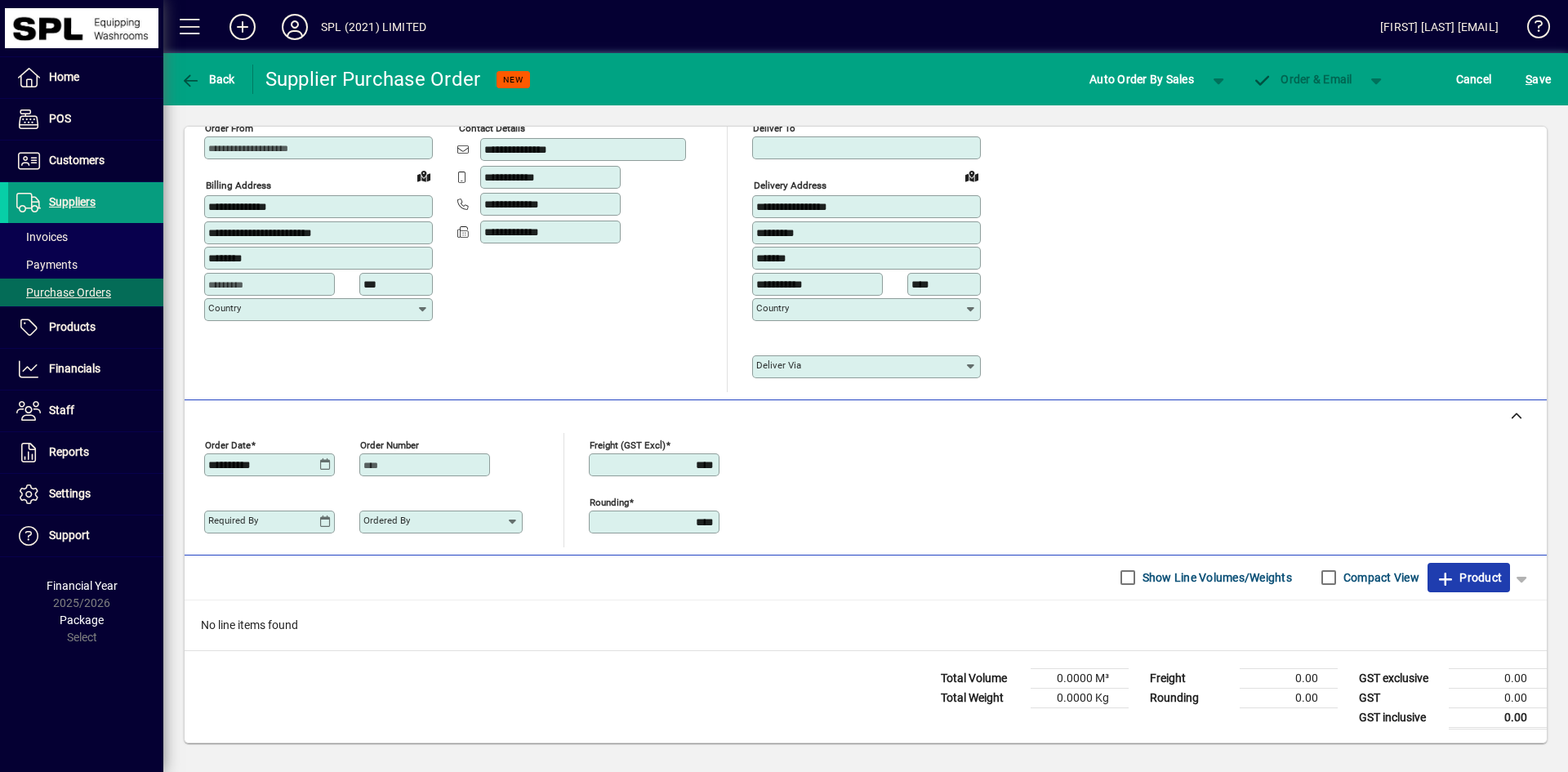 click 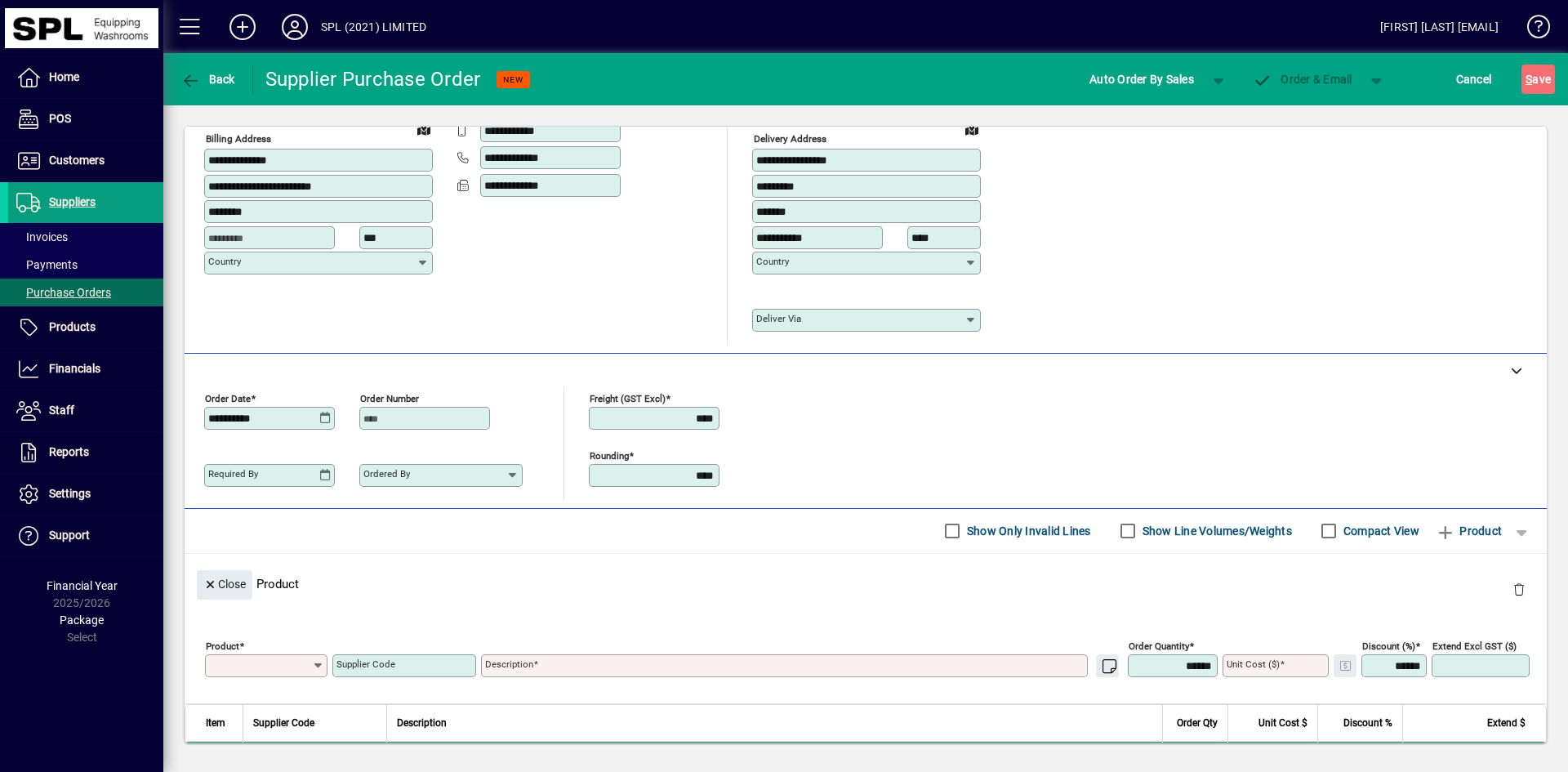 scroll, scrollTop: 0, scrollLeft: 0, axis: both 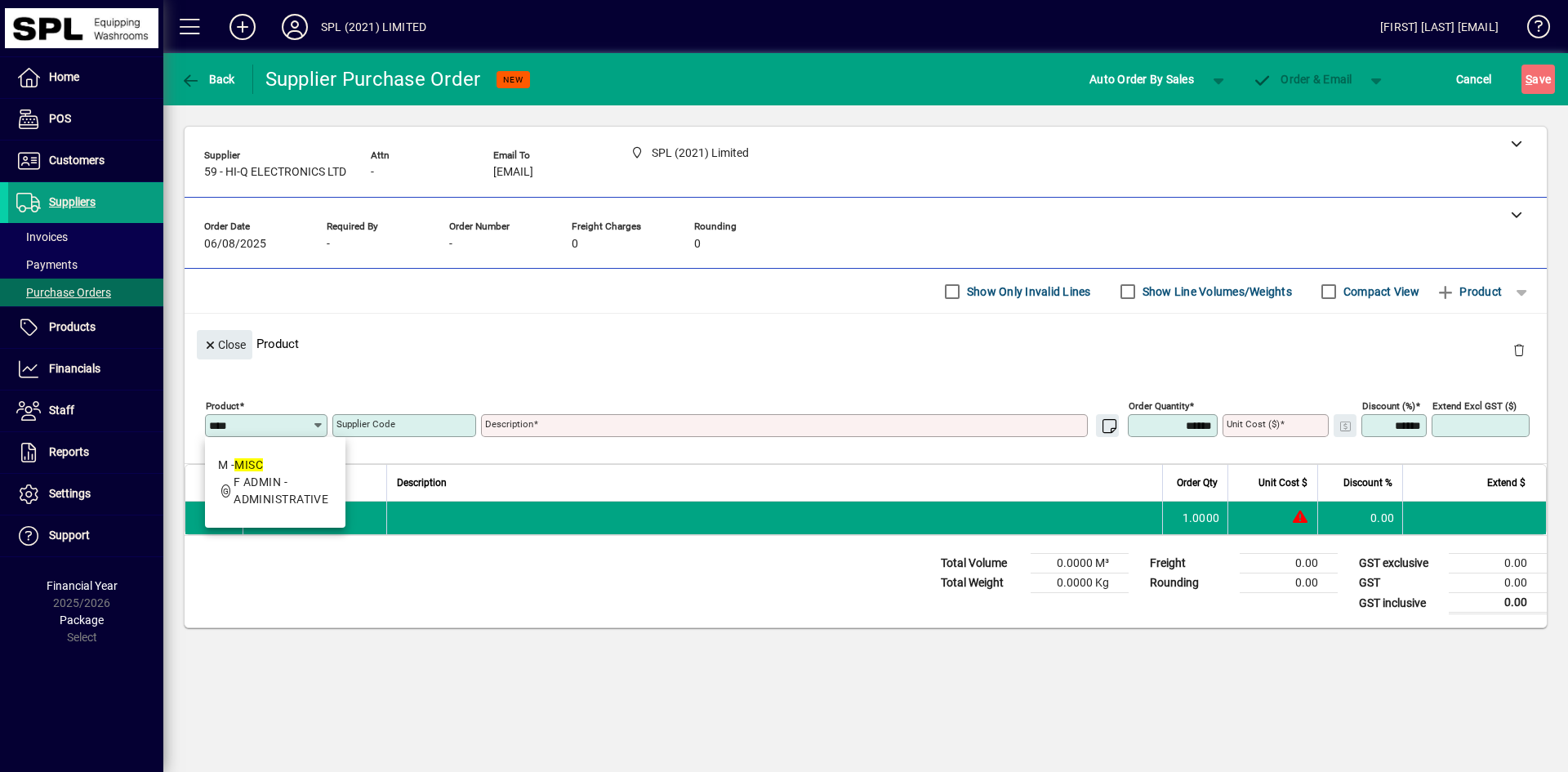 click on "M -  MISC" at bounding box center (275, 465) 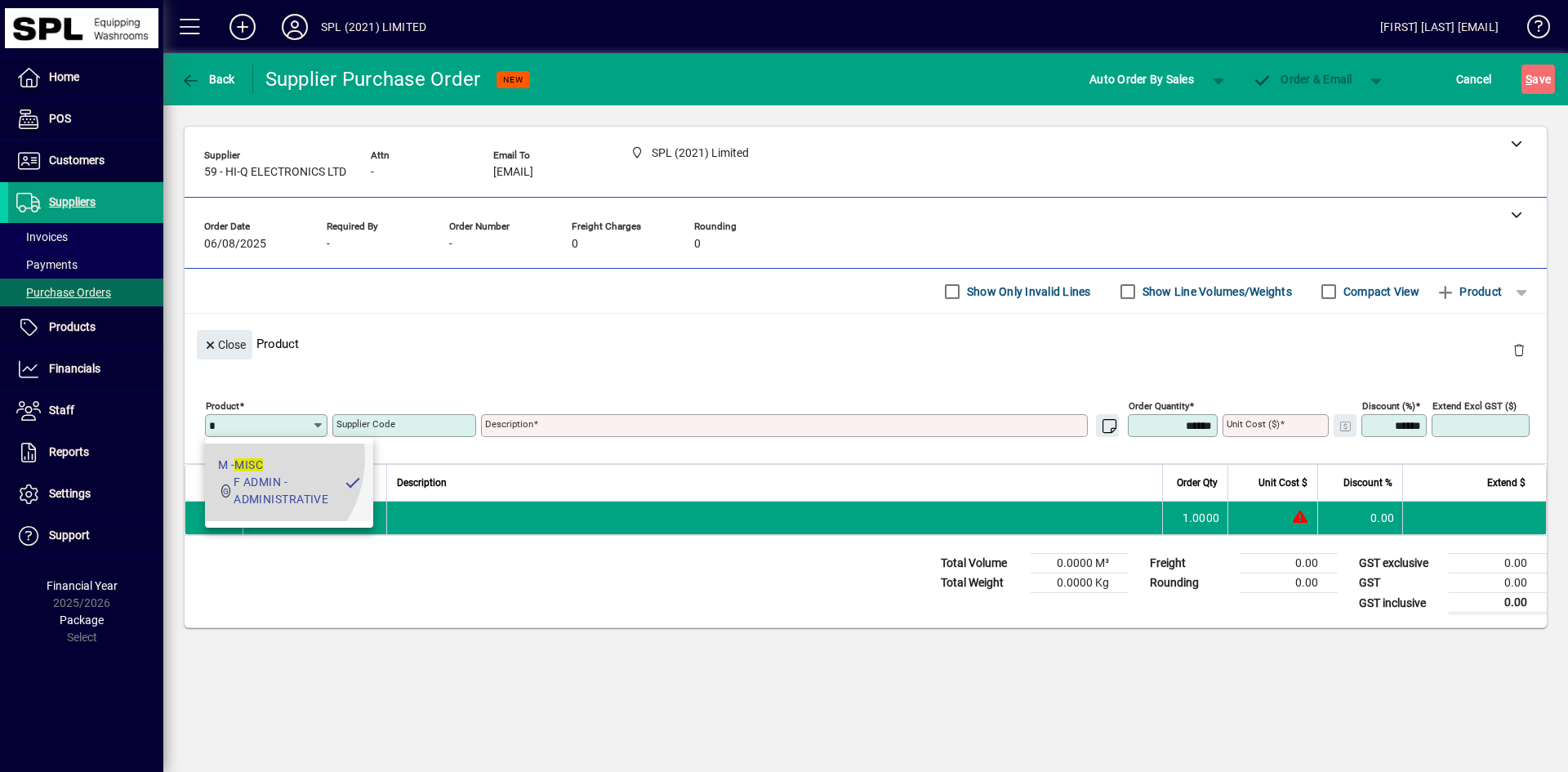 type on "****" 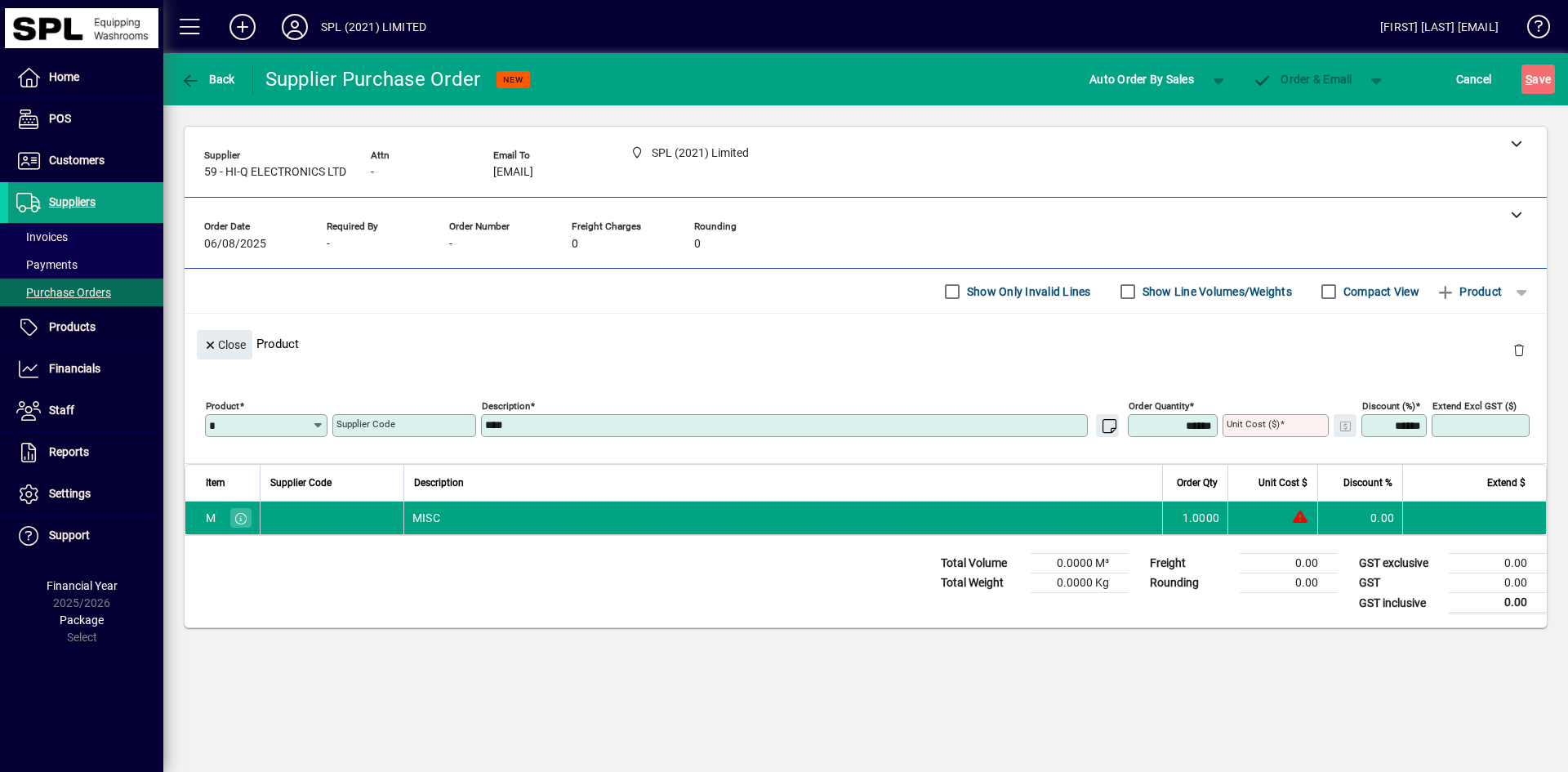 type on "******" 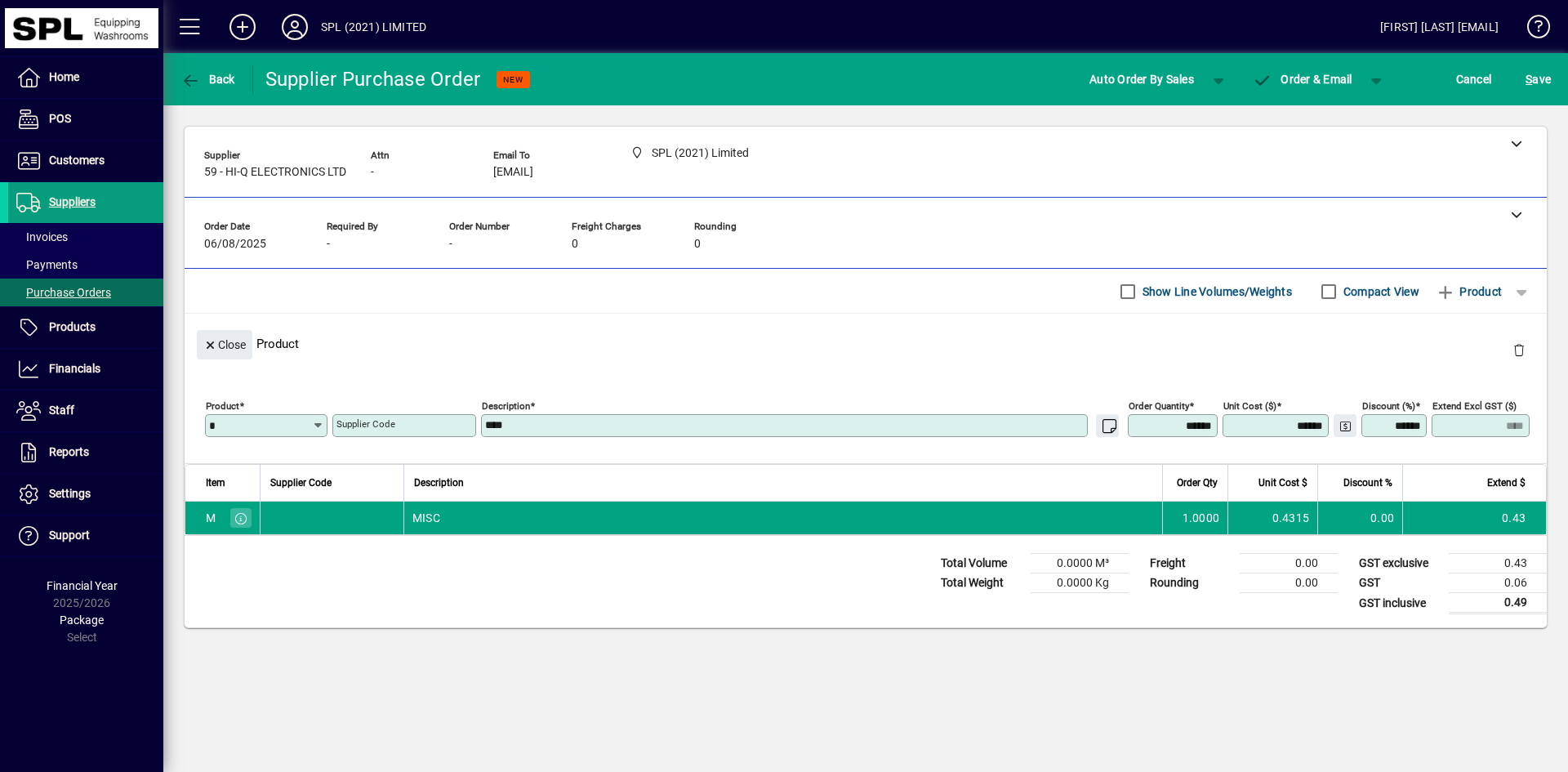click on "****" at bounding box center (786, 426) 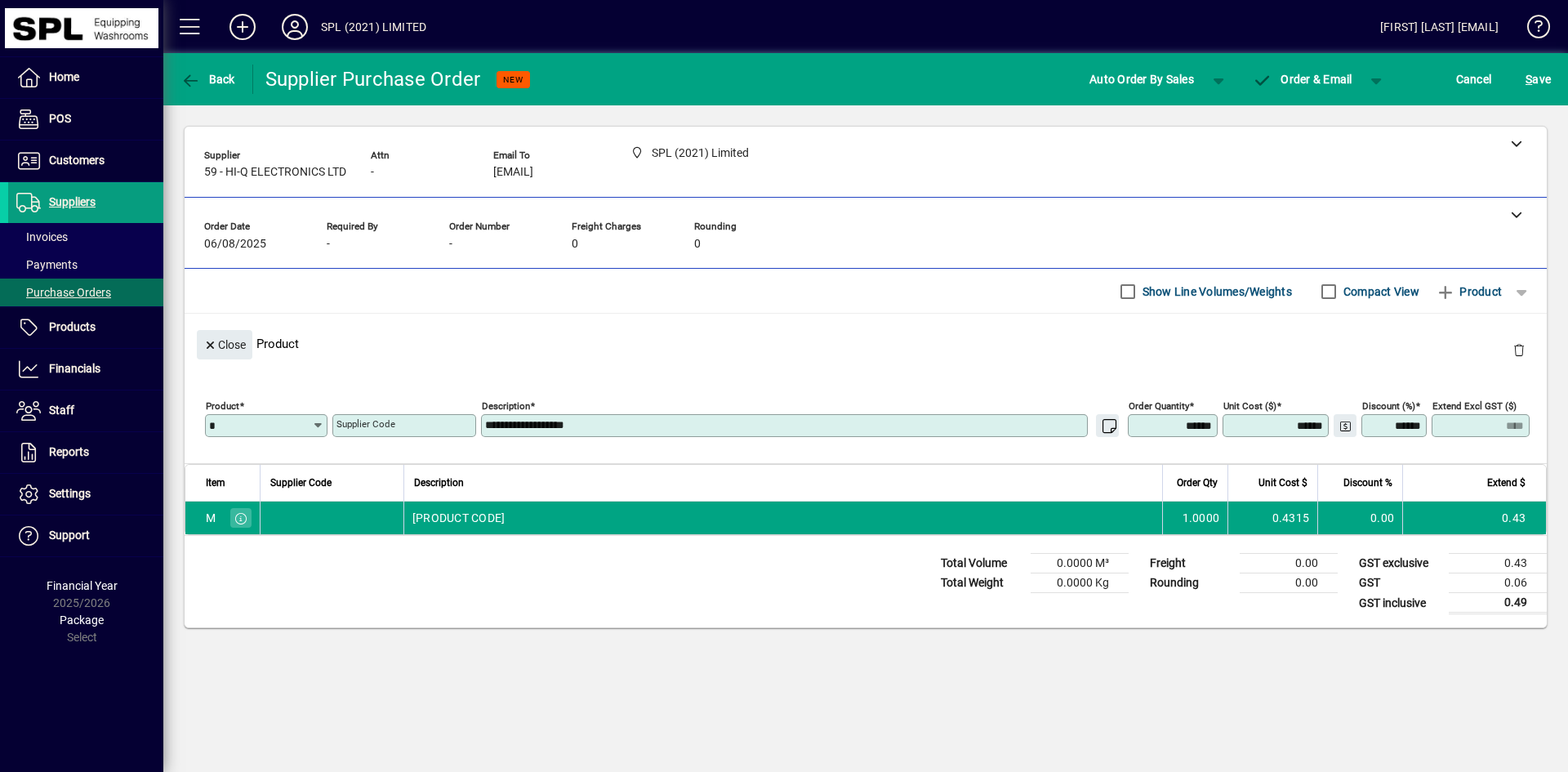 type on "**********" 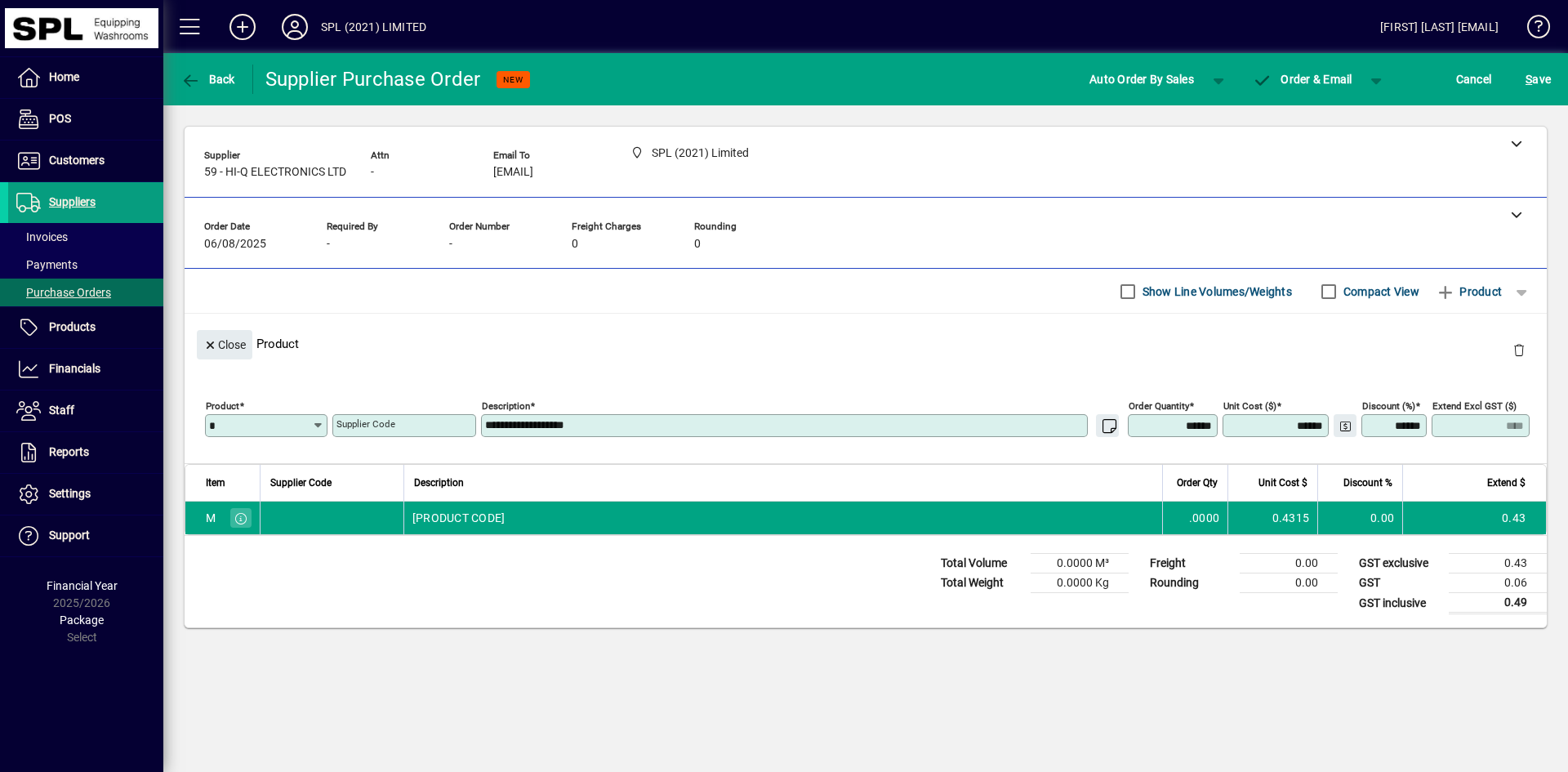 type on "*******" 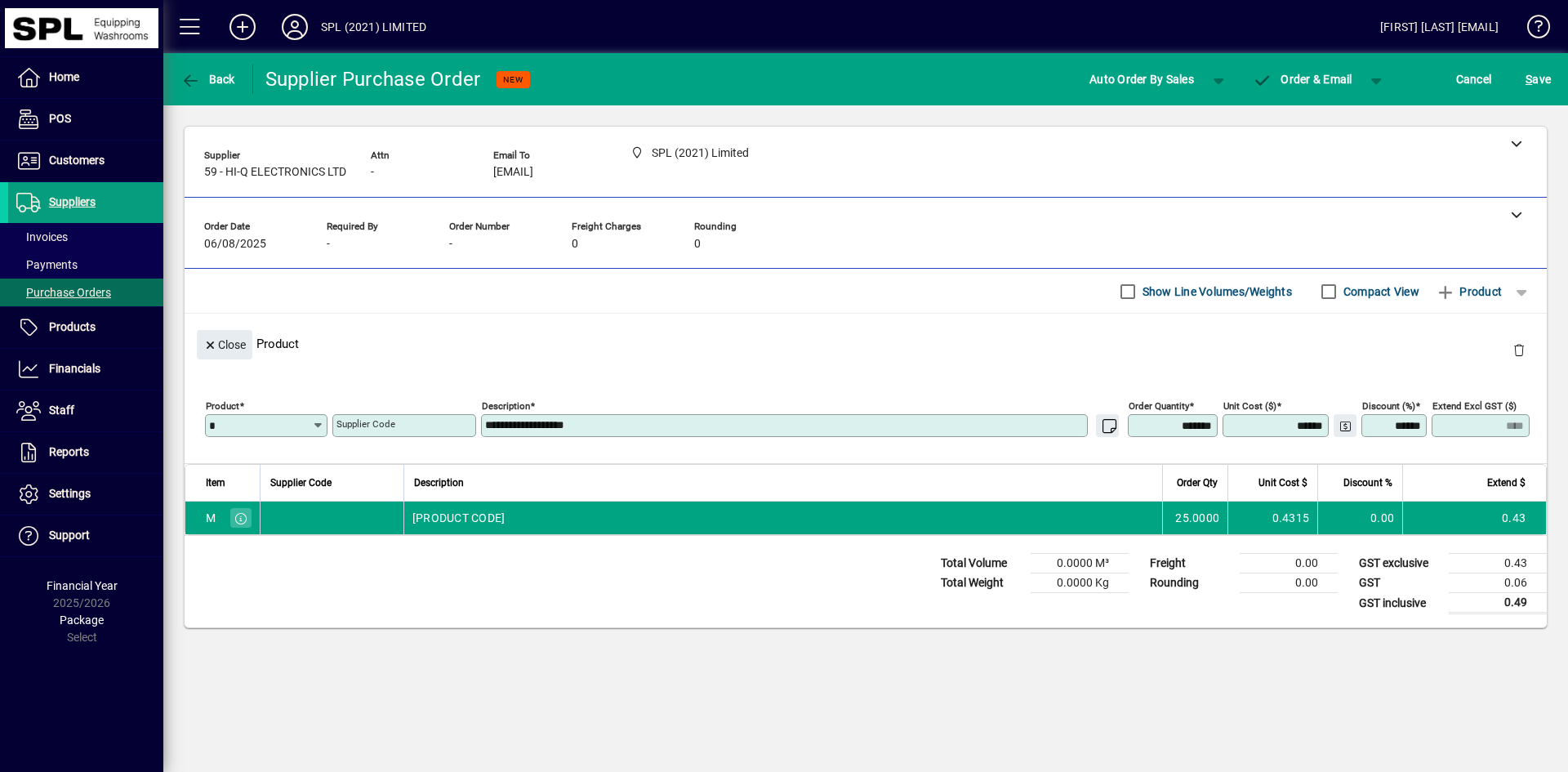 type on "*****" 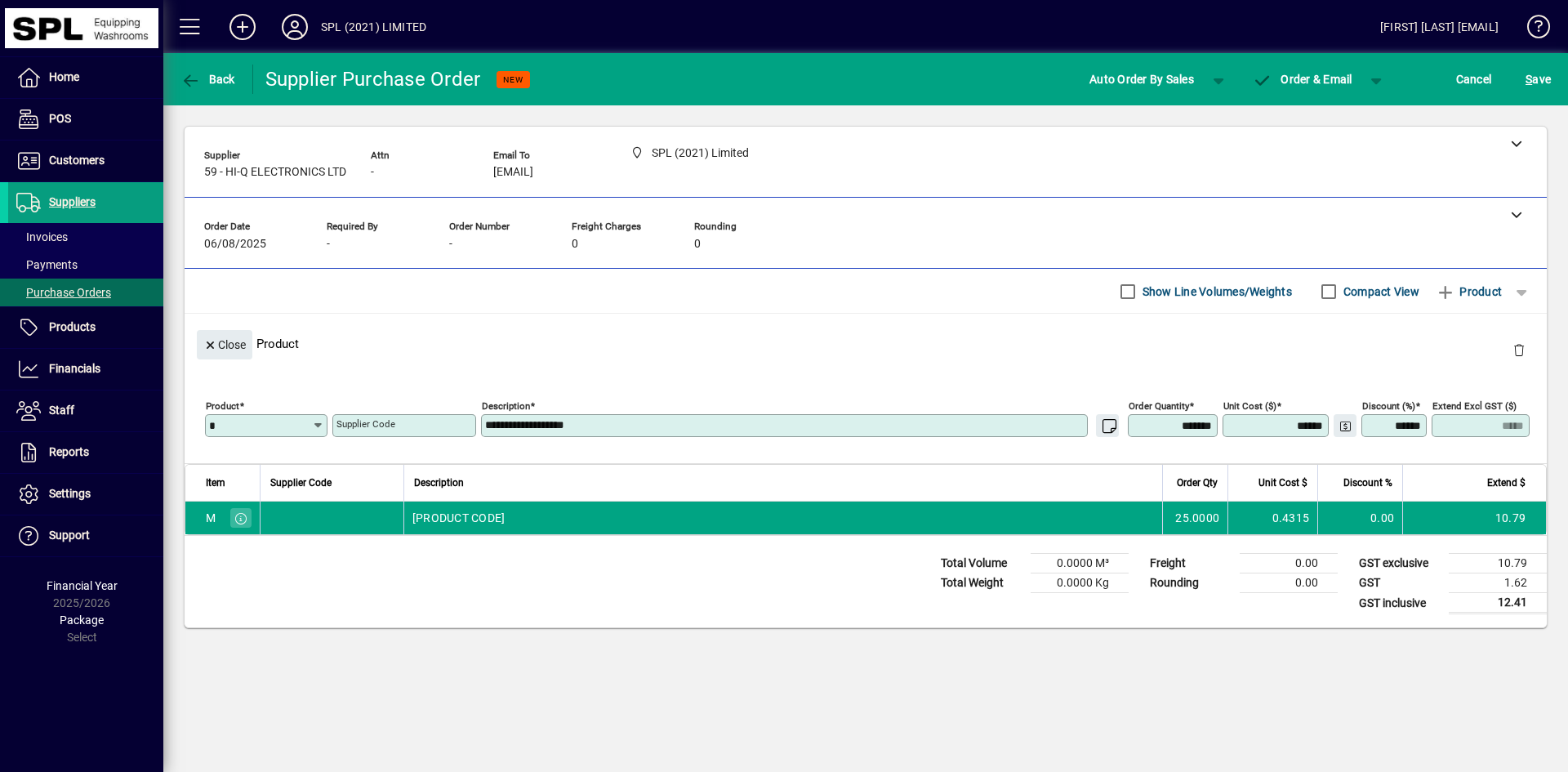 type on "*******" 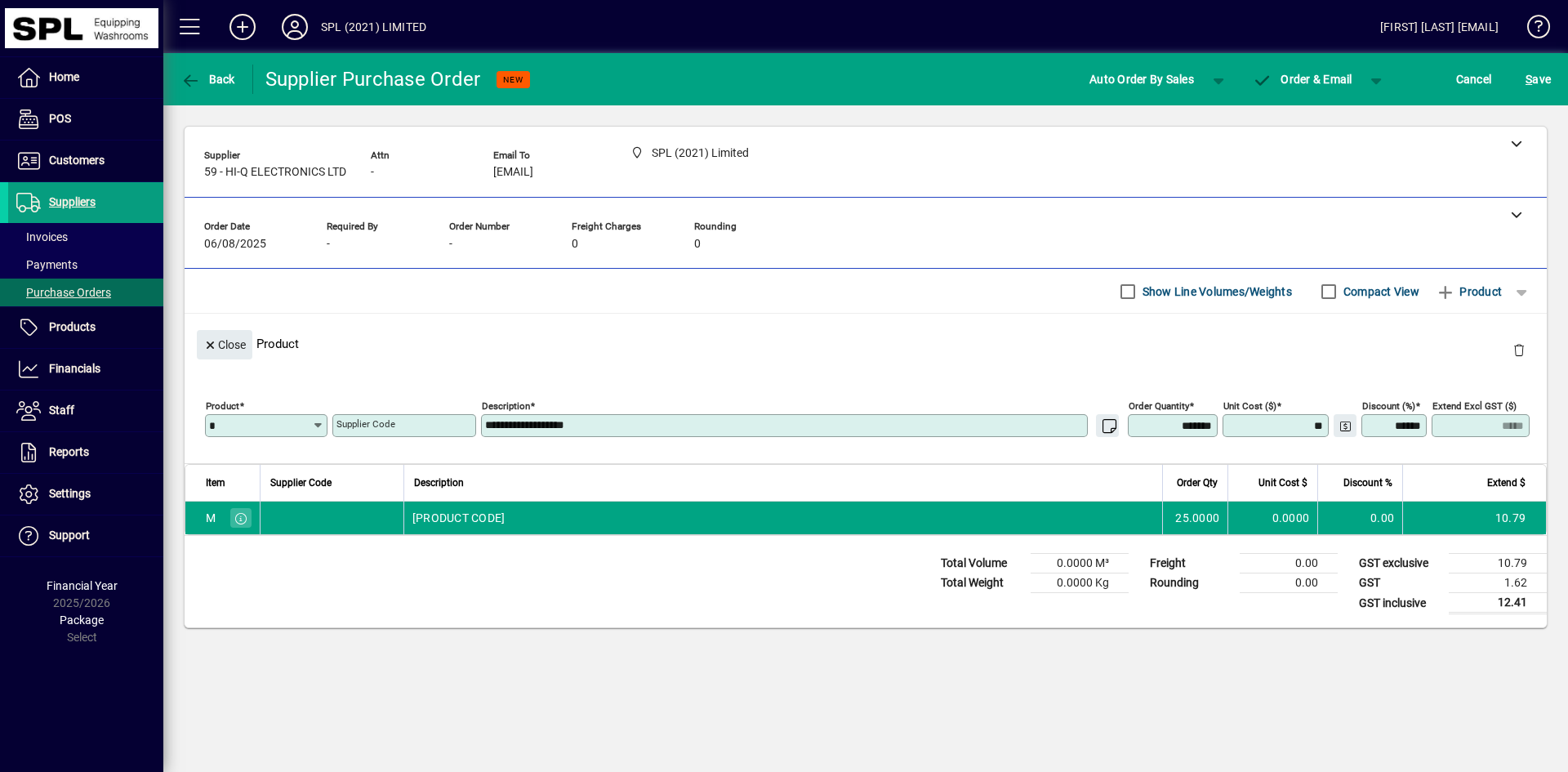 type on "******" 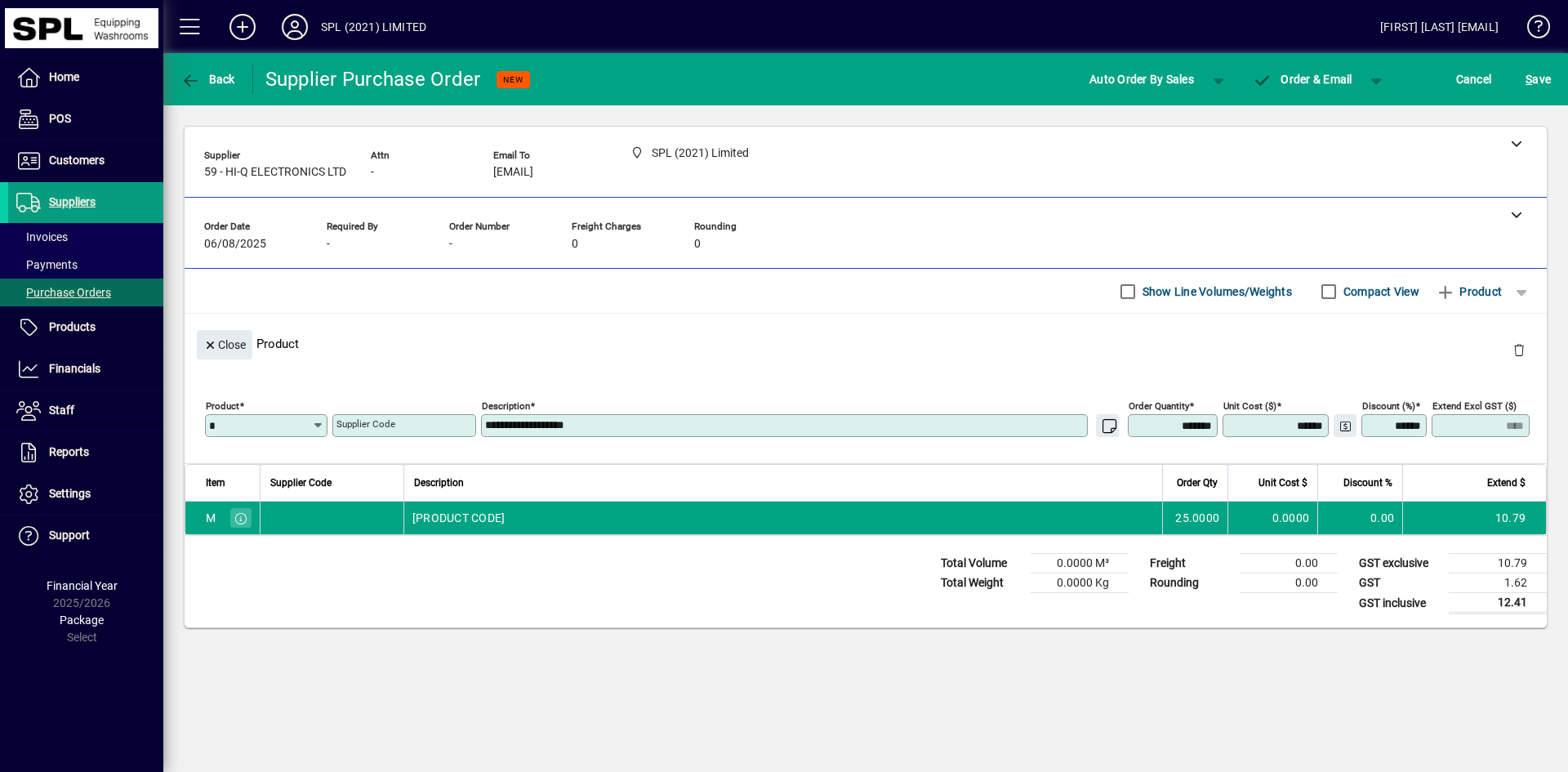 click on "Close  Product" 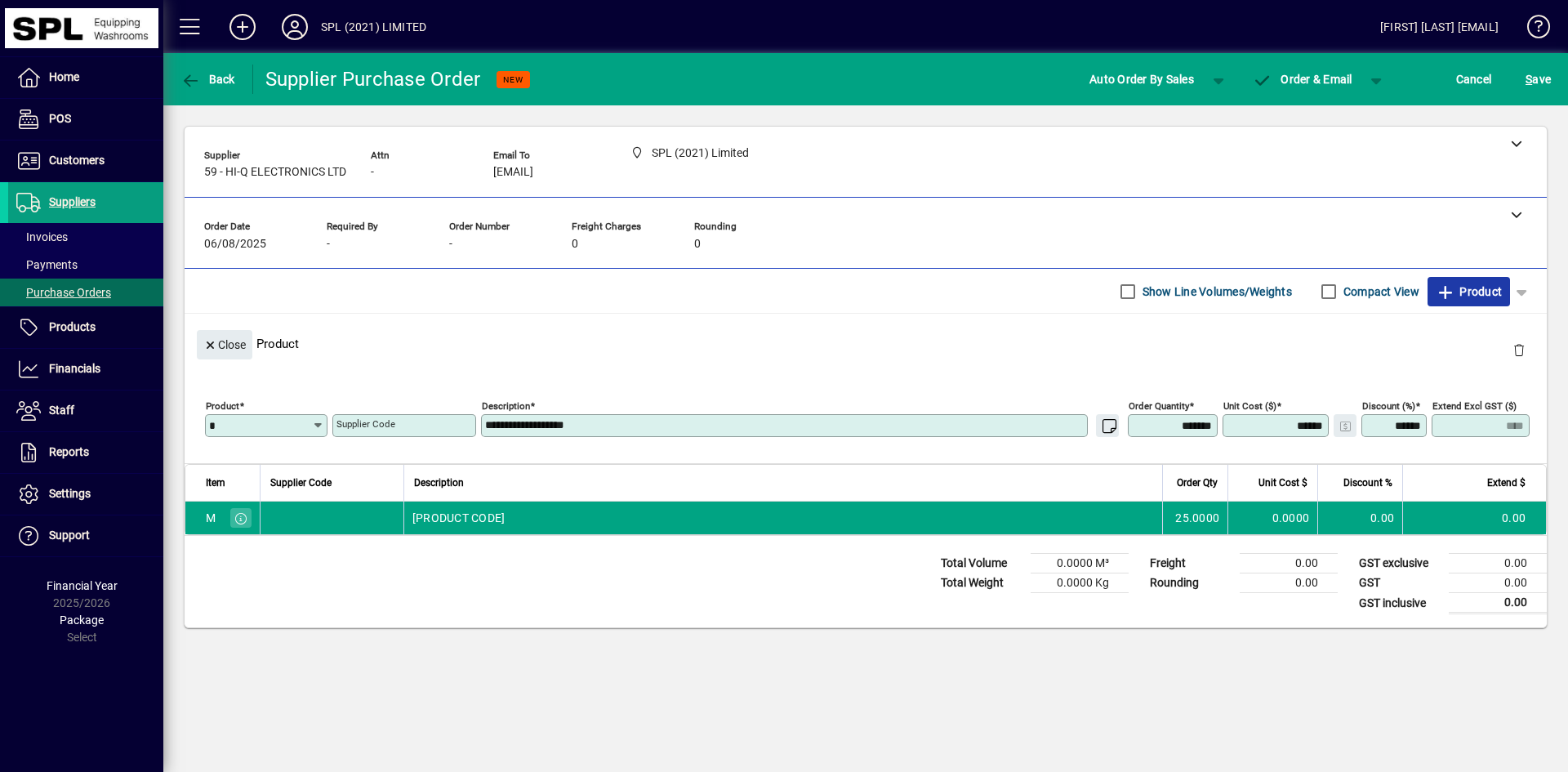 click on "Product" 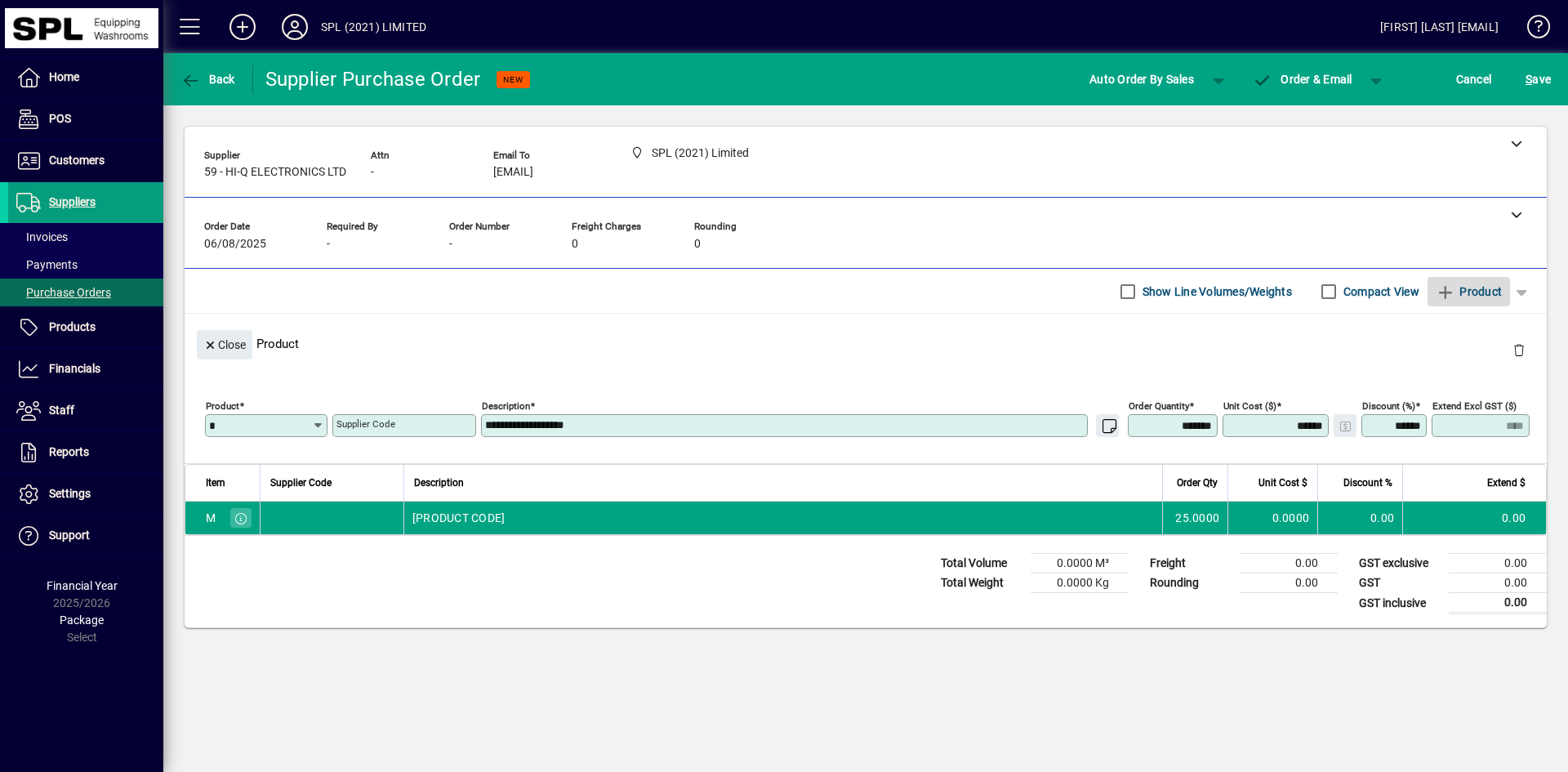 type 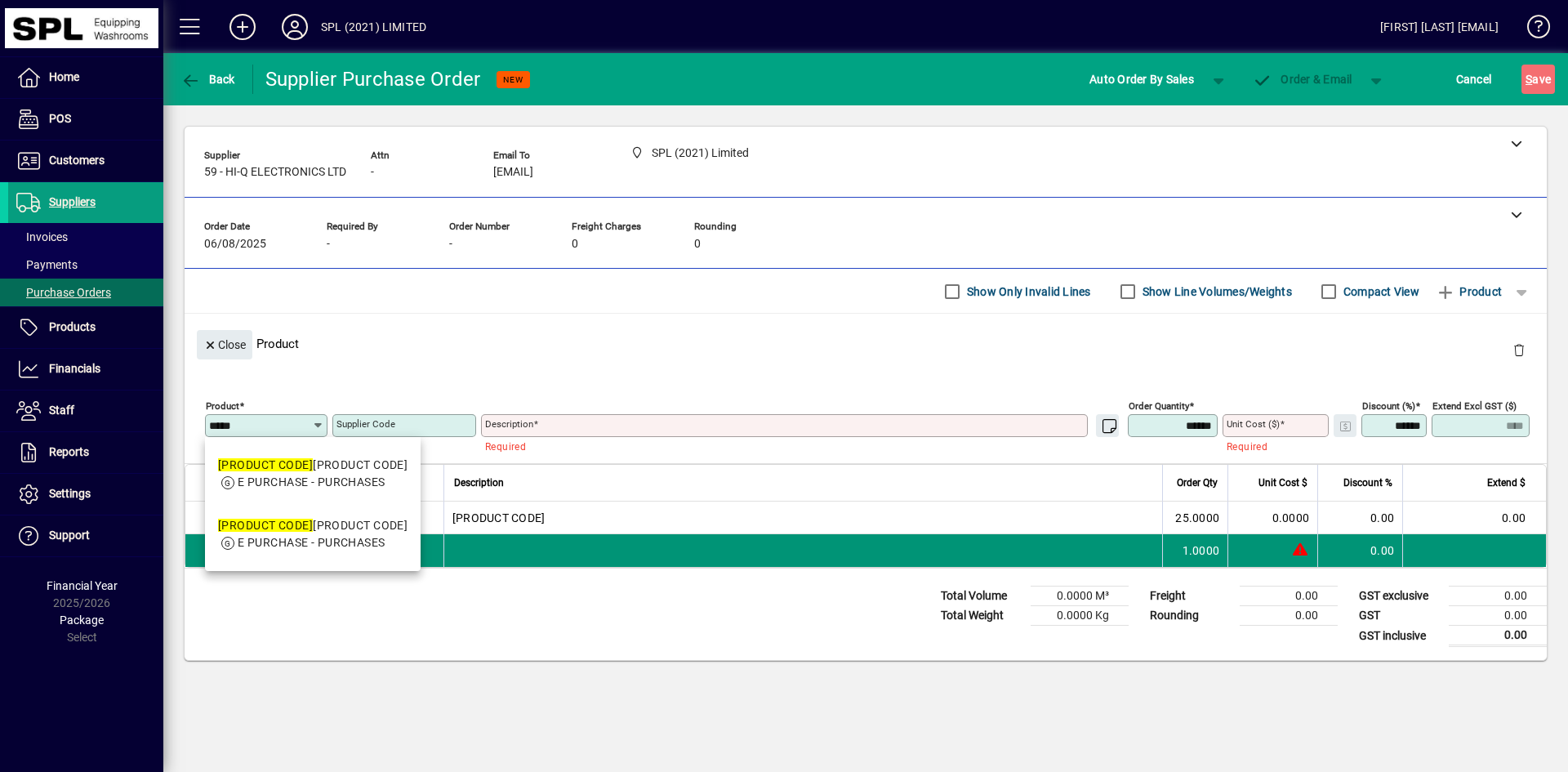 click on "E PURCHASE - PURCHASES" at bounding box center (313, 542) 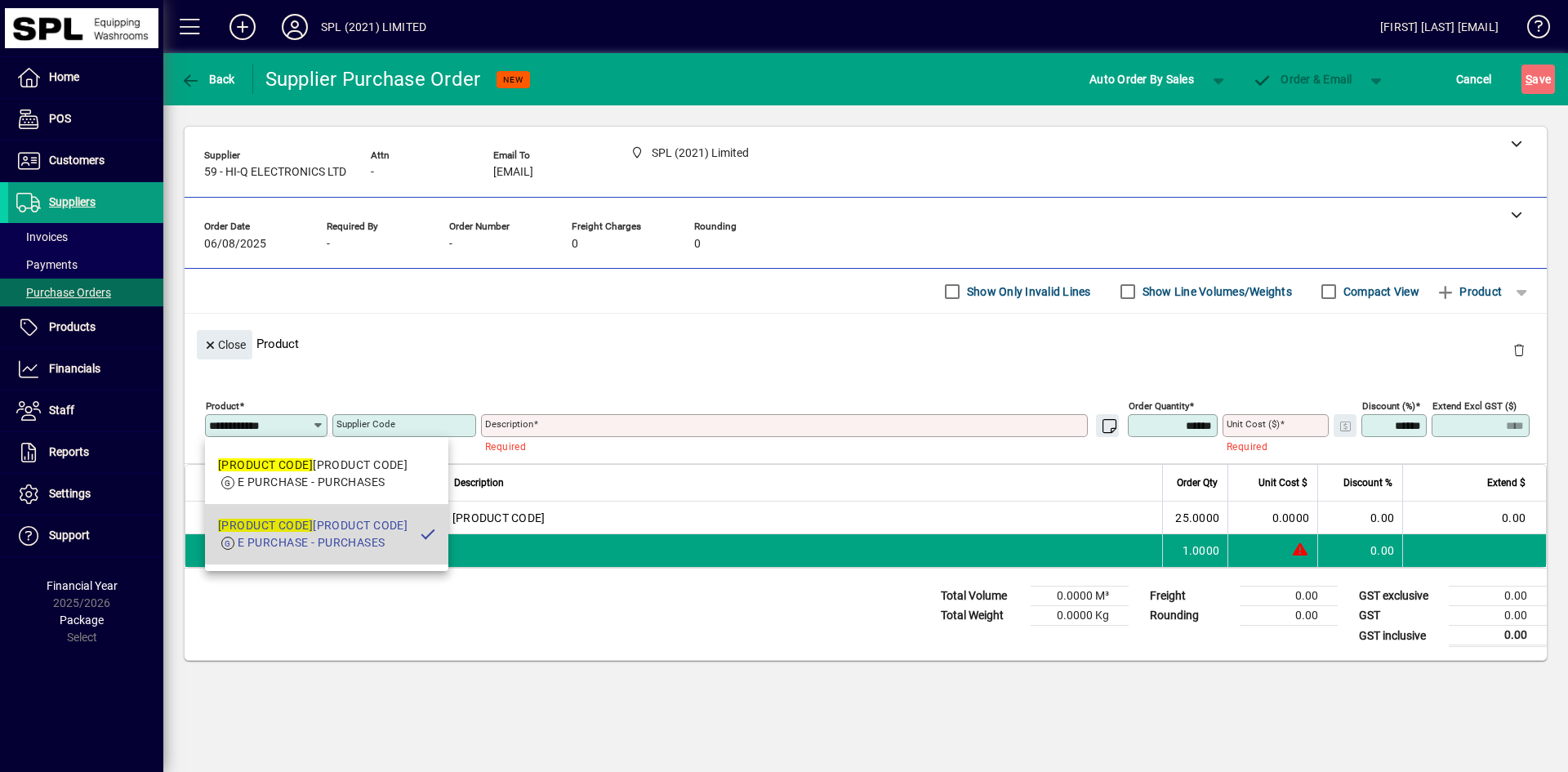 type on "**********" 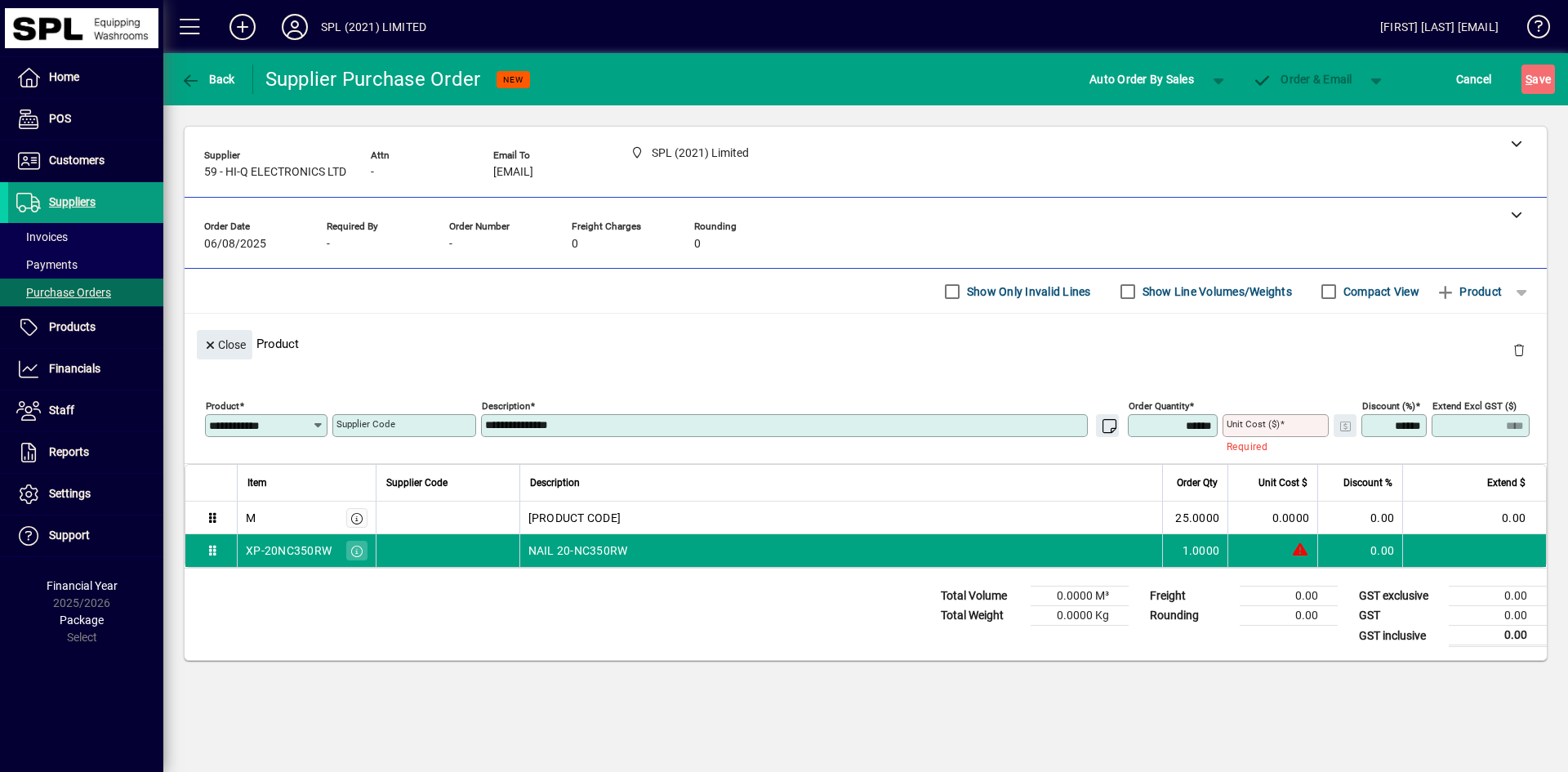 type on "*******" 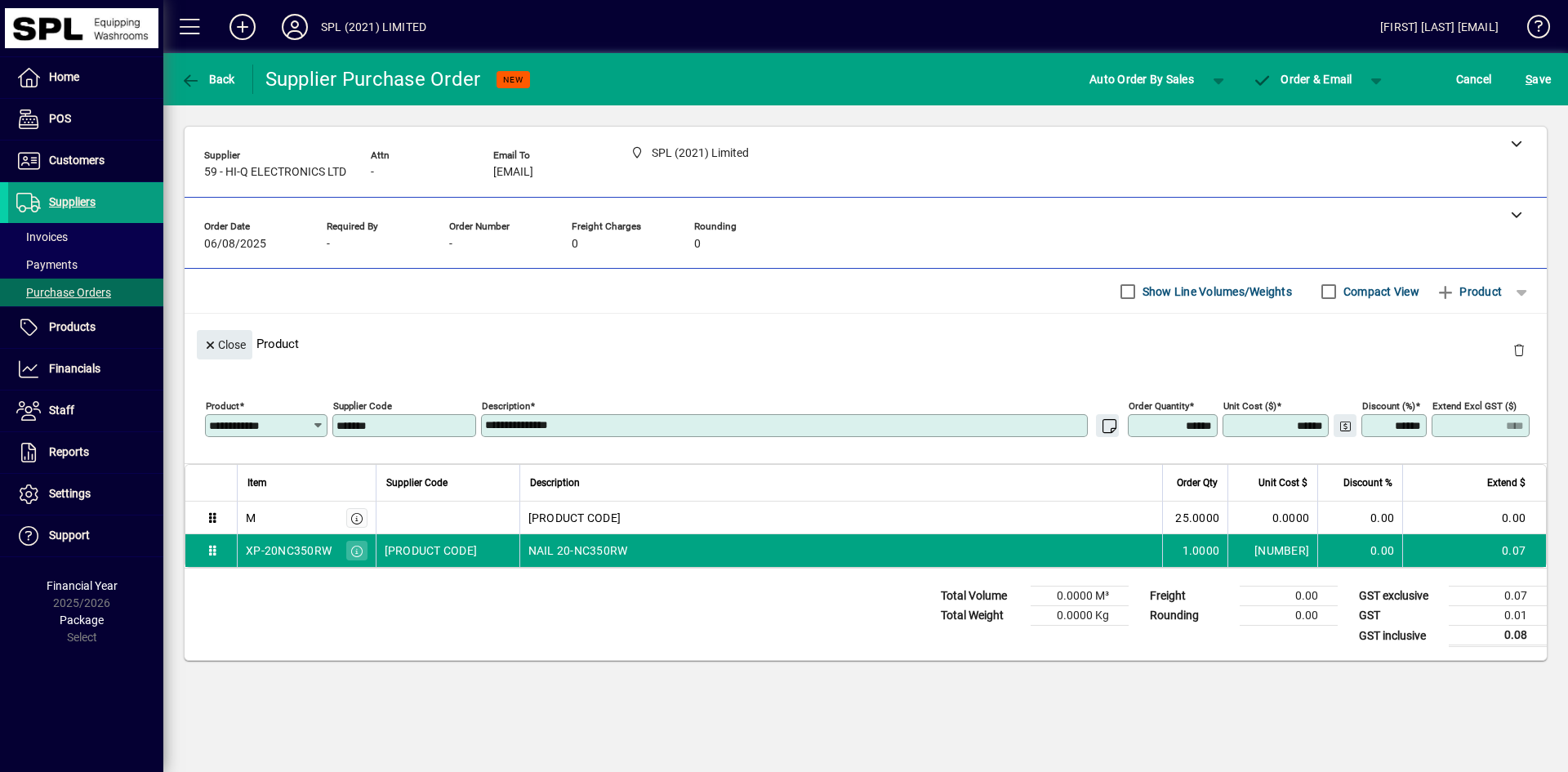 click on "******" at bounding box center (1174, 426) 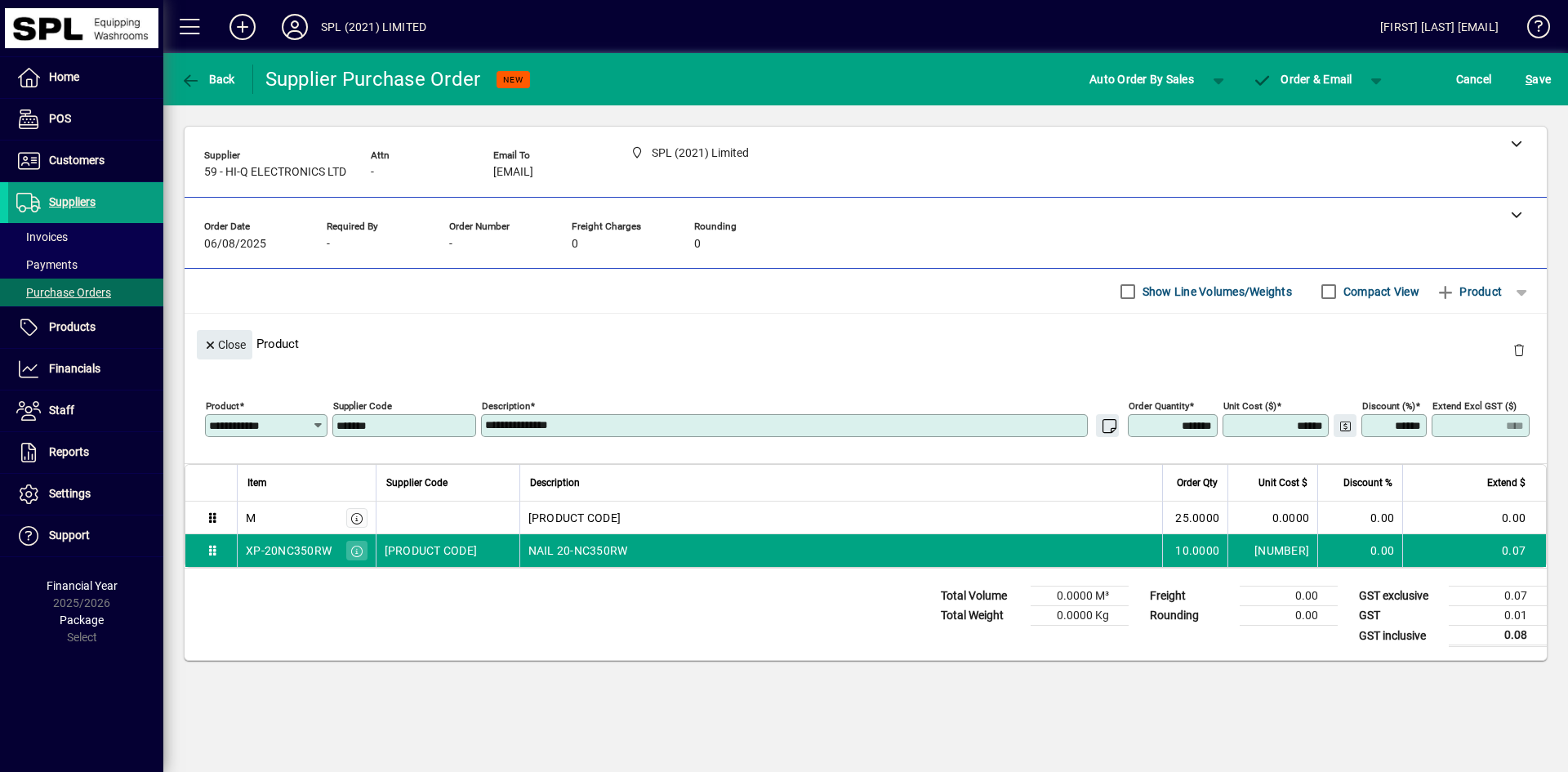 type on "********" 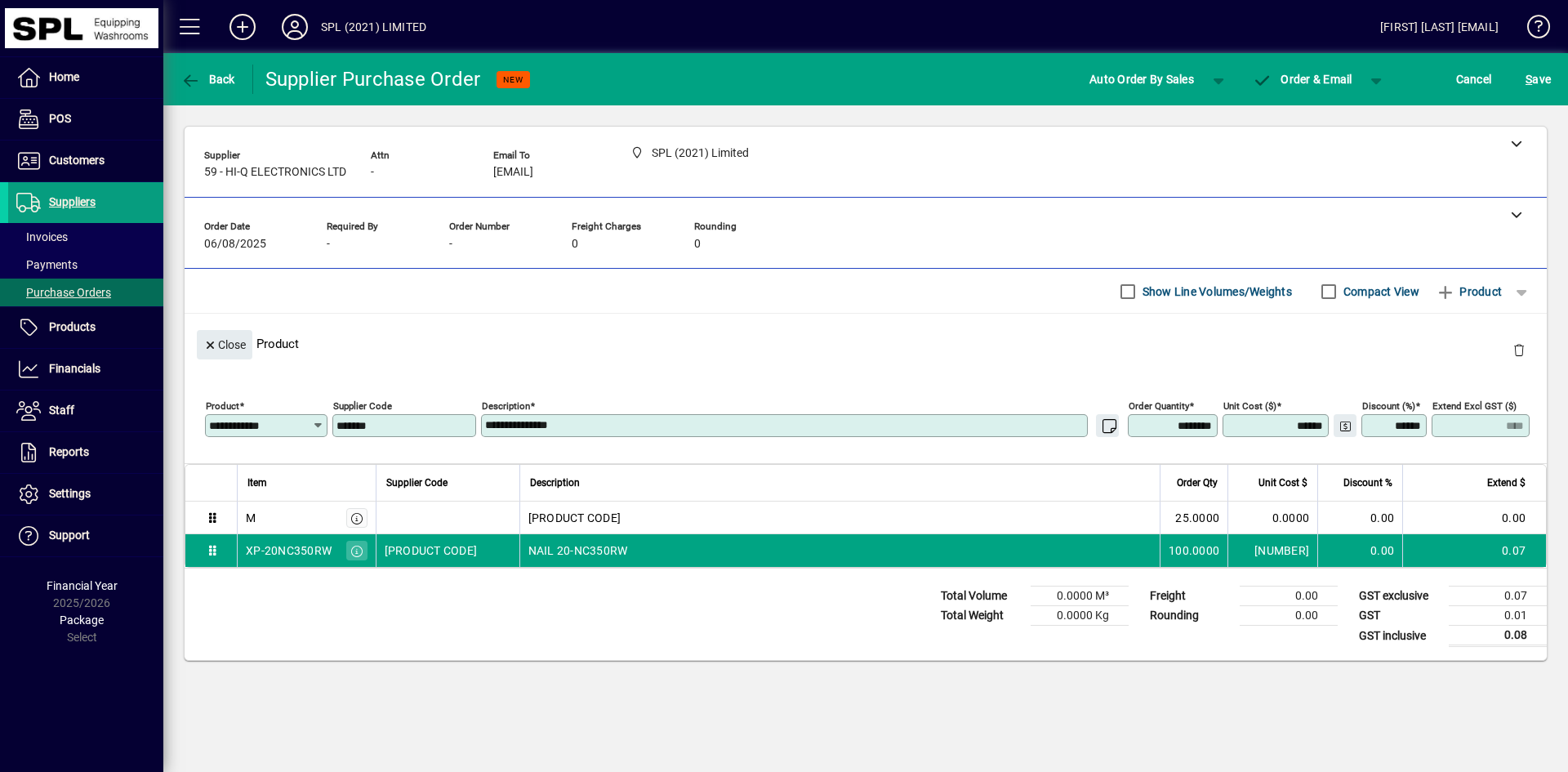 type on "****" 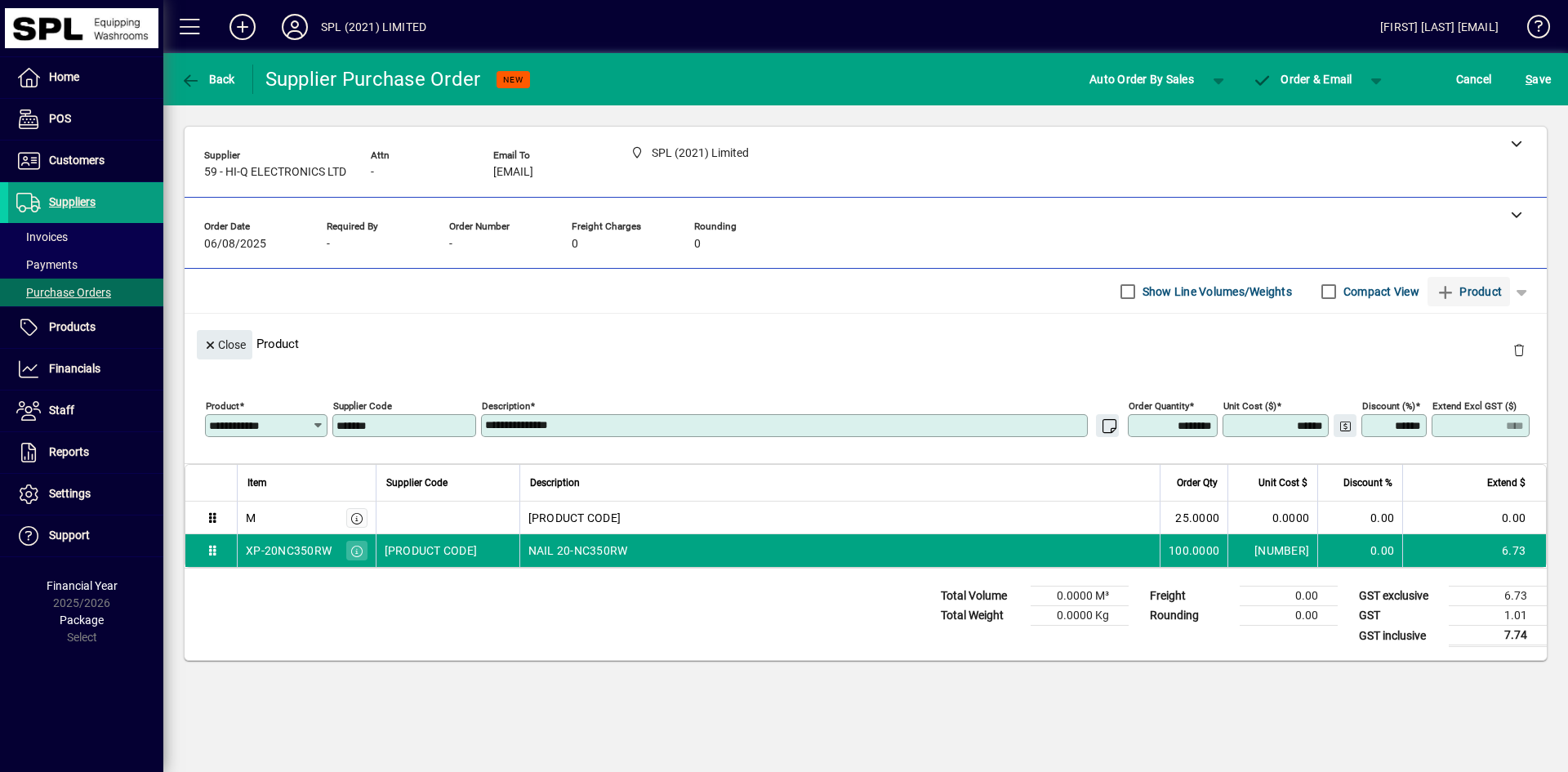 type on "********" 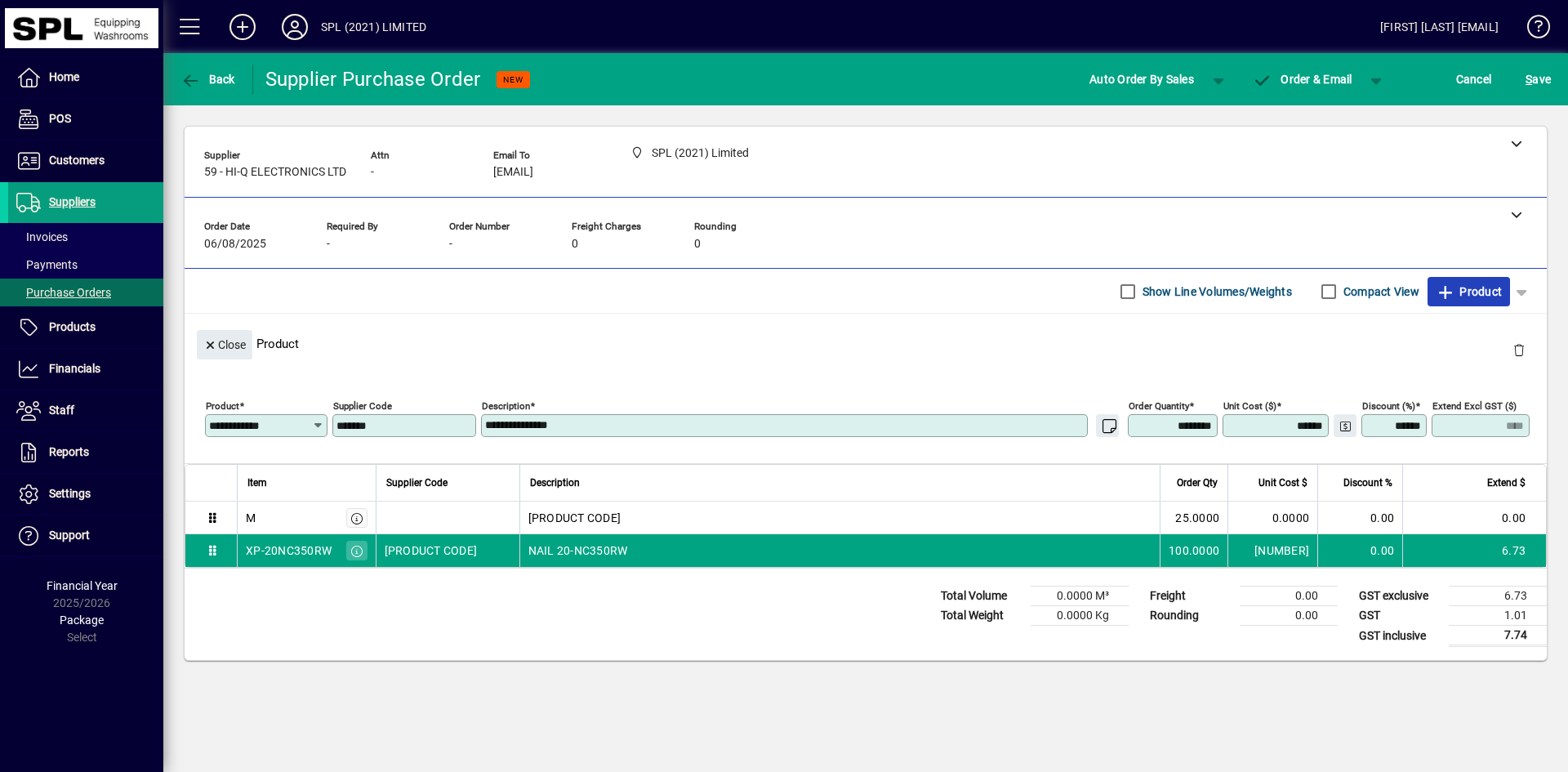 click on "Product" 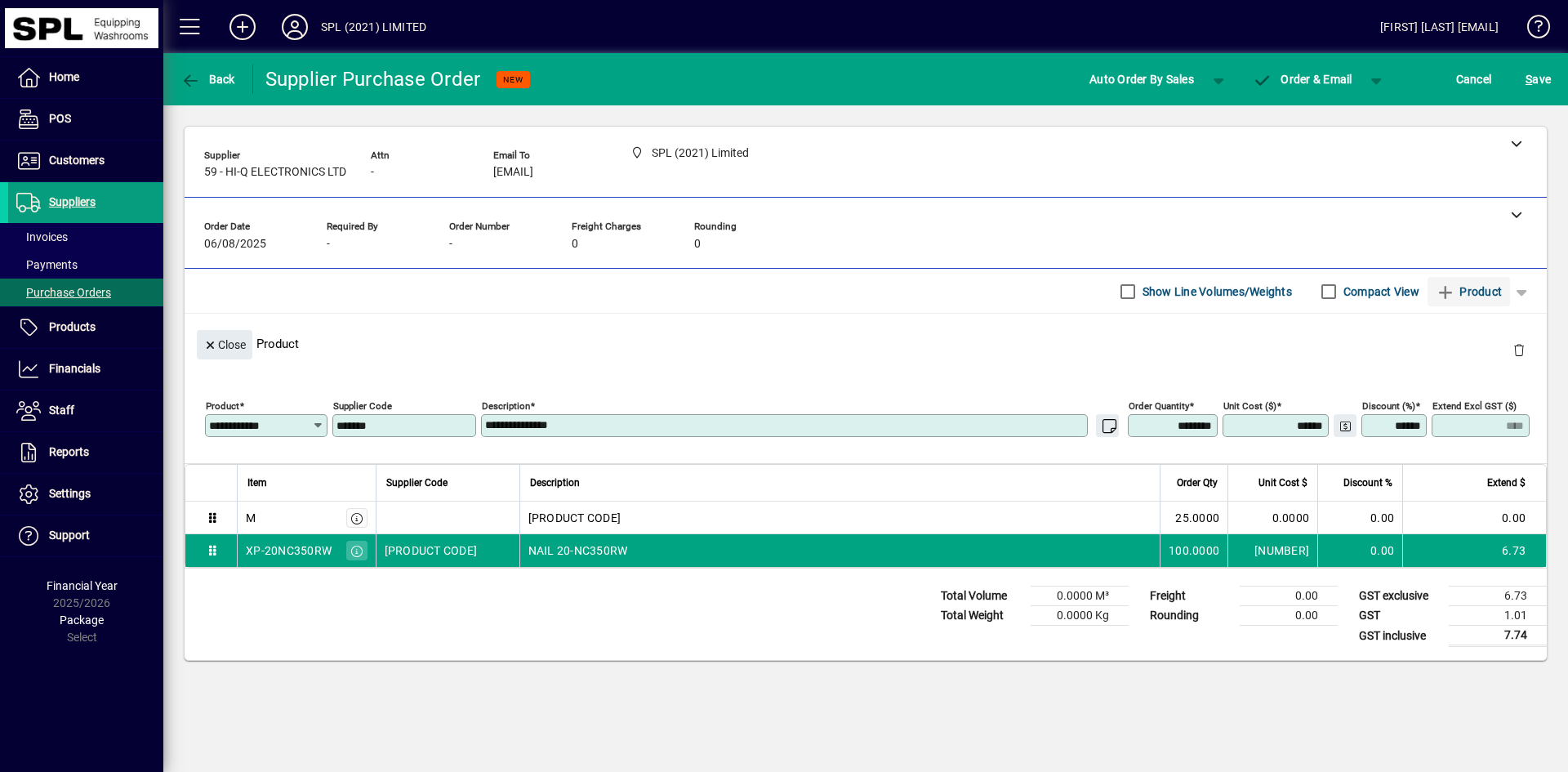 type 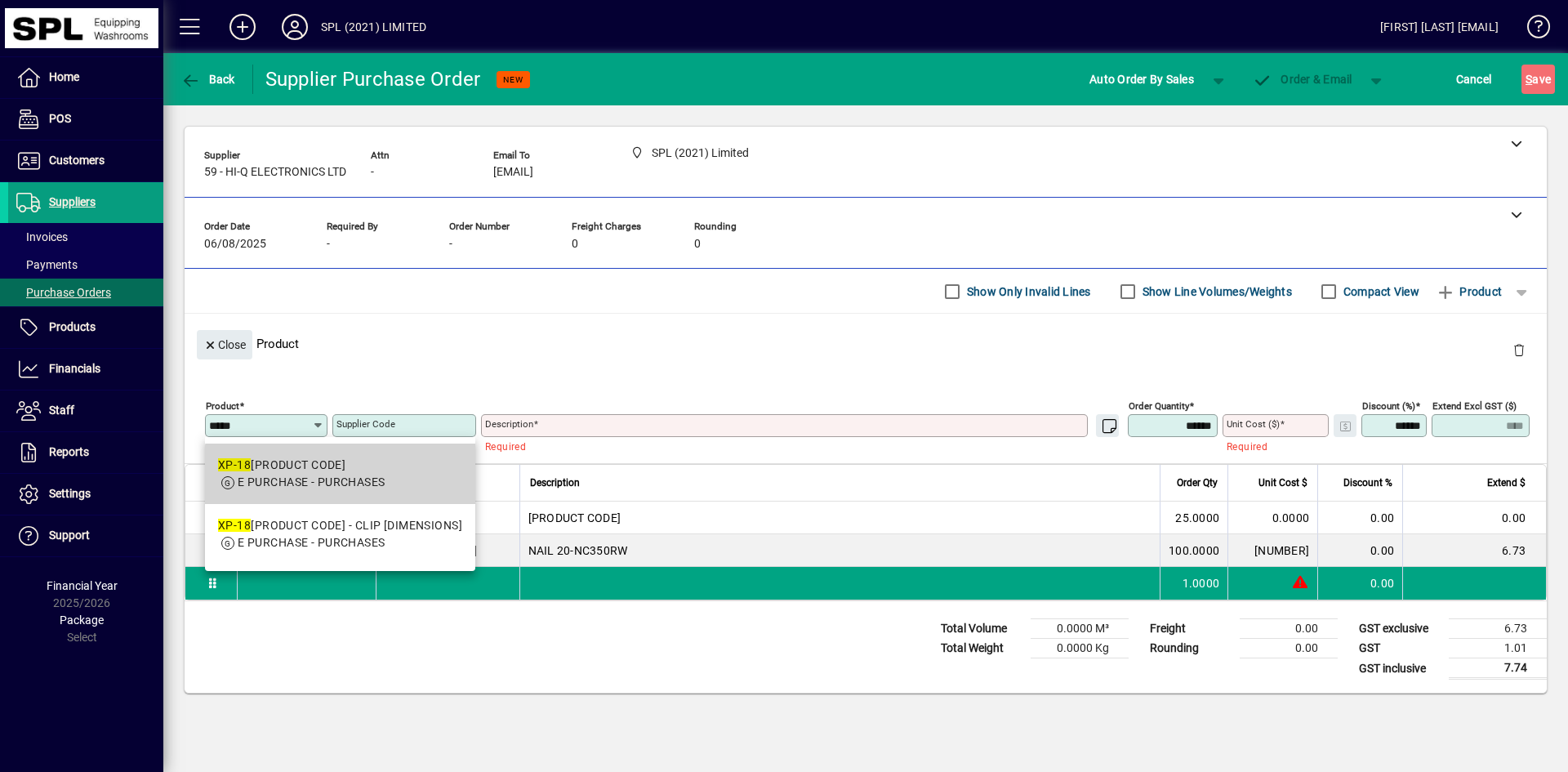 click on "E PURCHASE - PURCHASES" at bounding box center (301, 482) 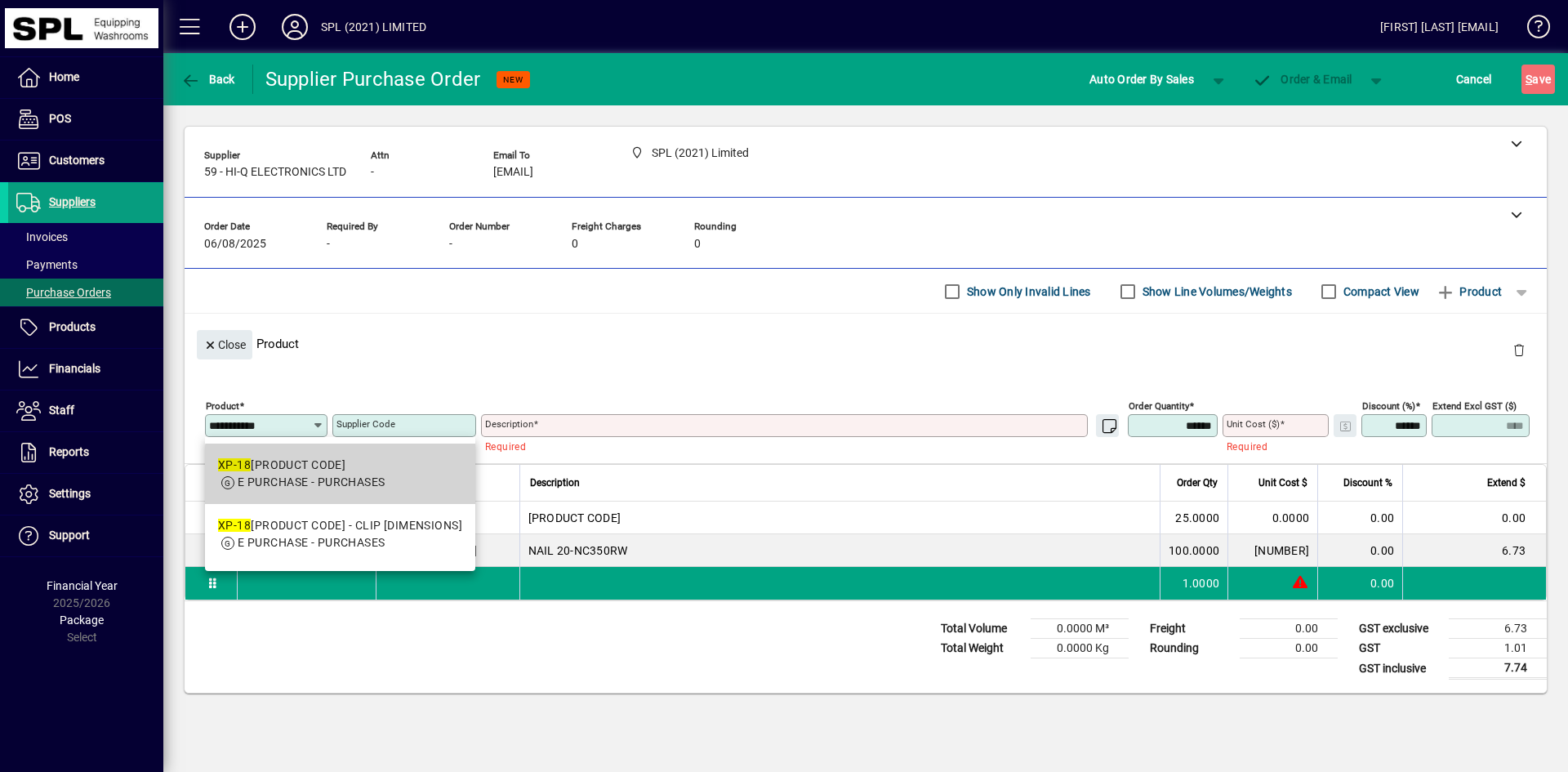 type on "**********" 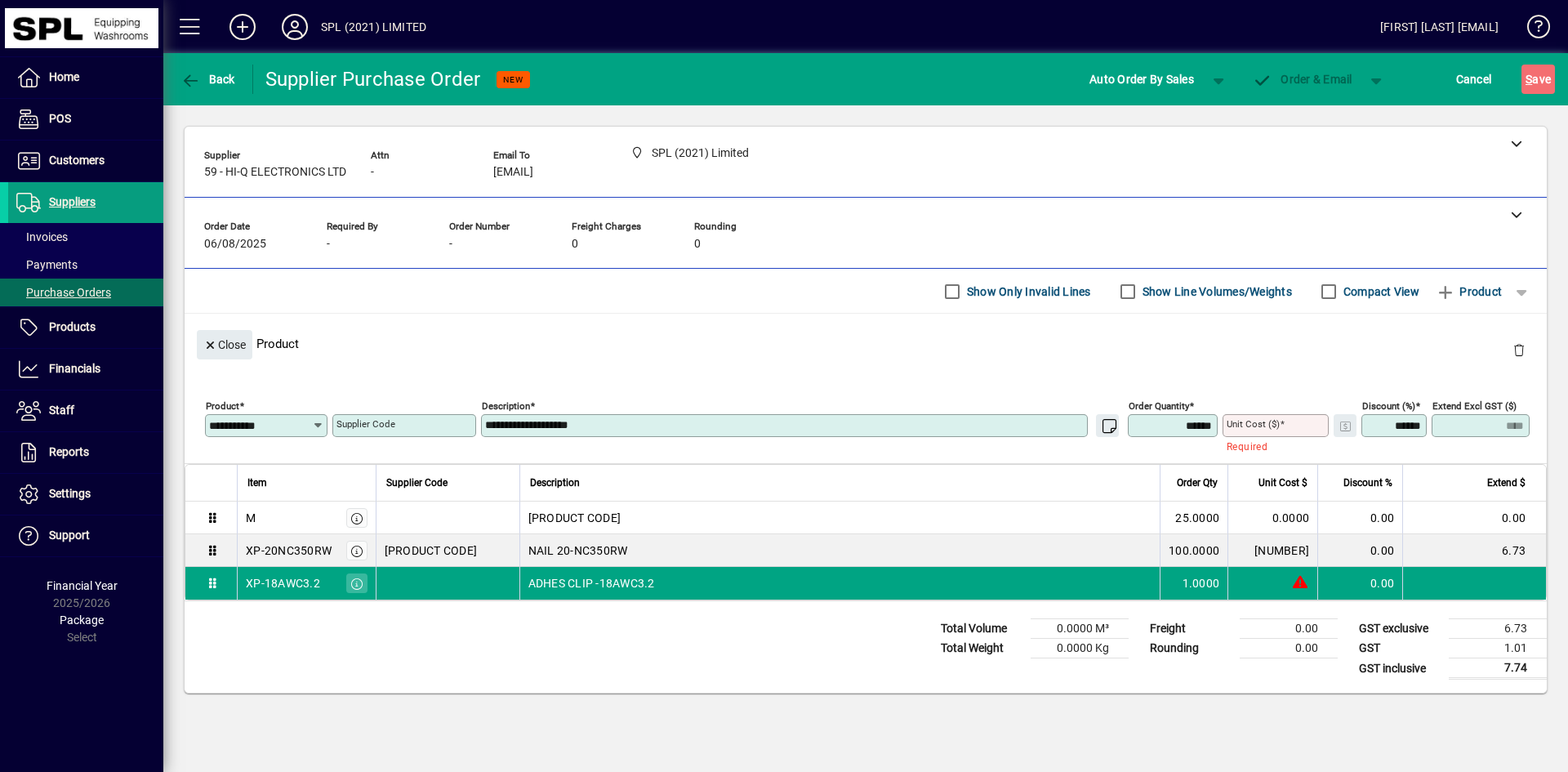 type on "******" 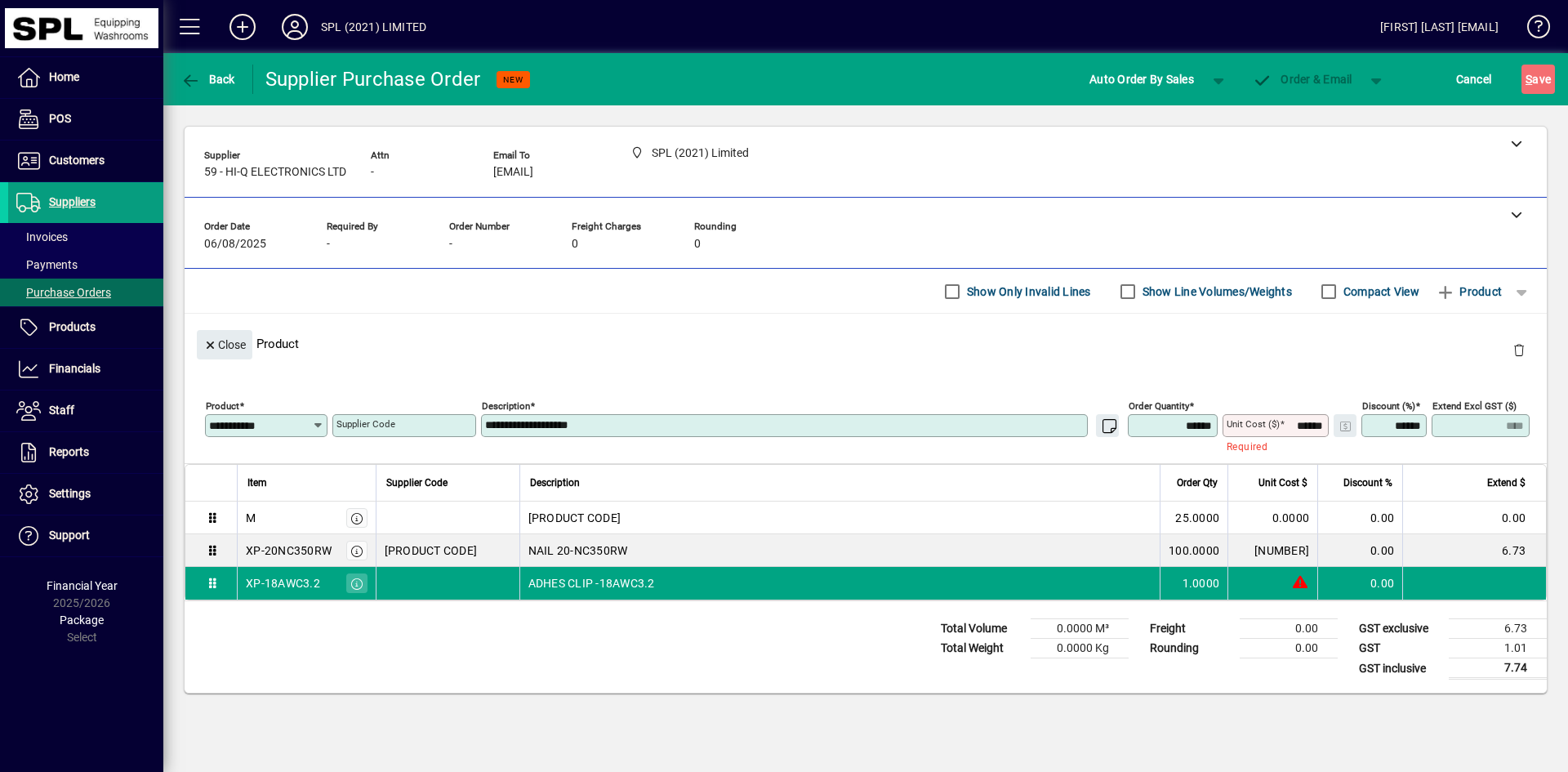 type on "****" 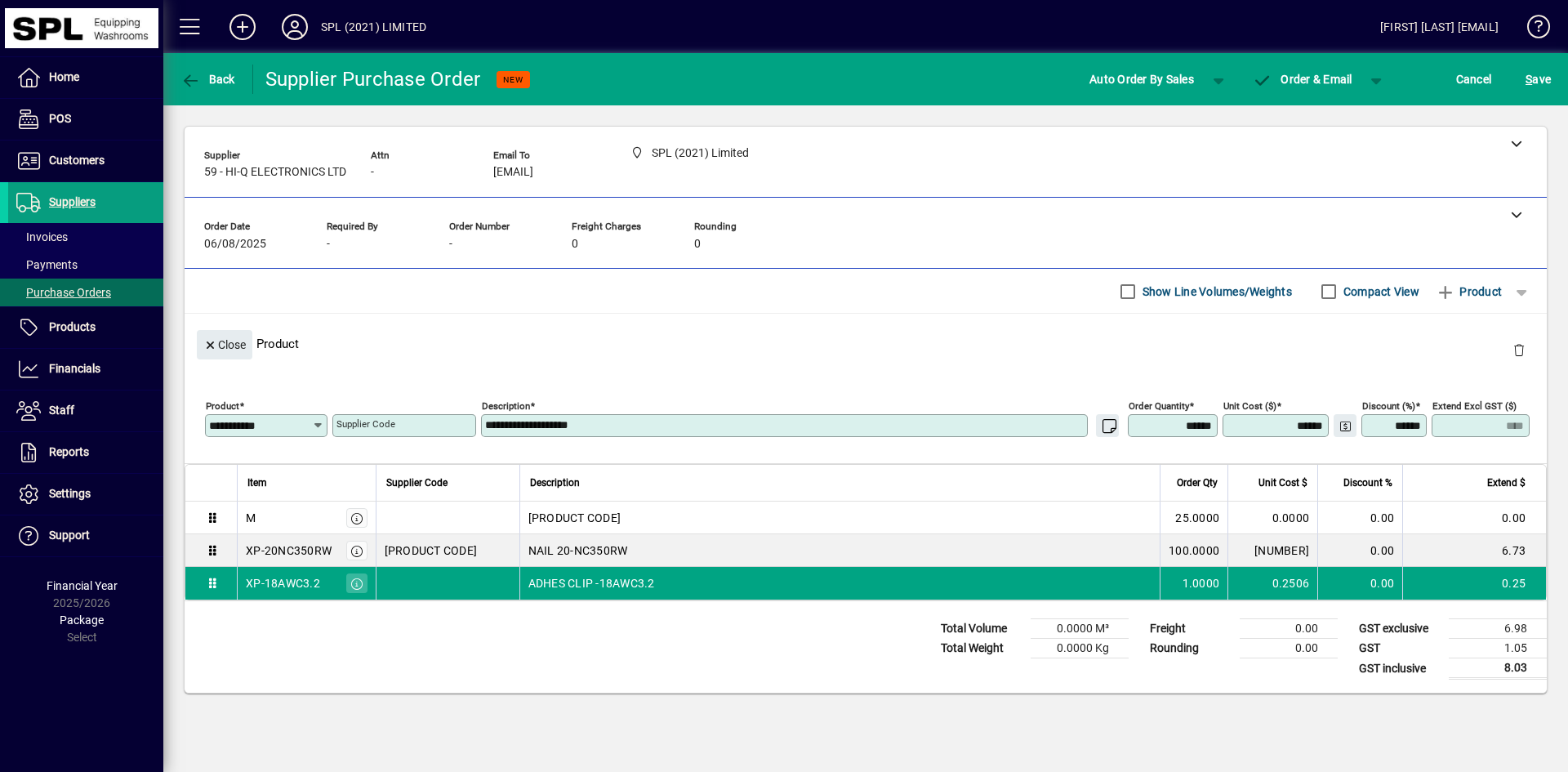 click on "******" at bounding box center [1174, 426] 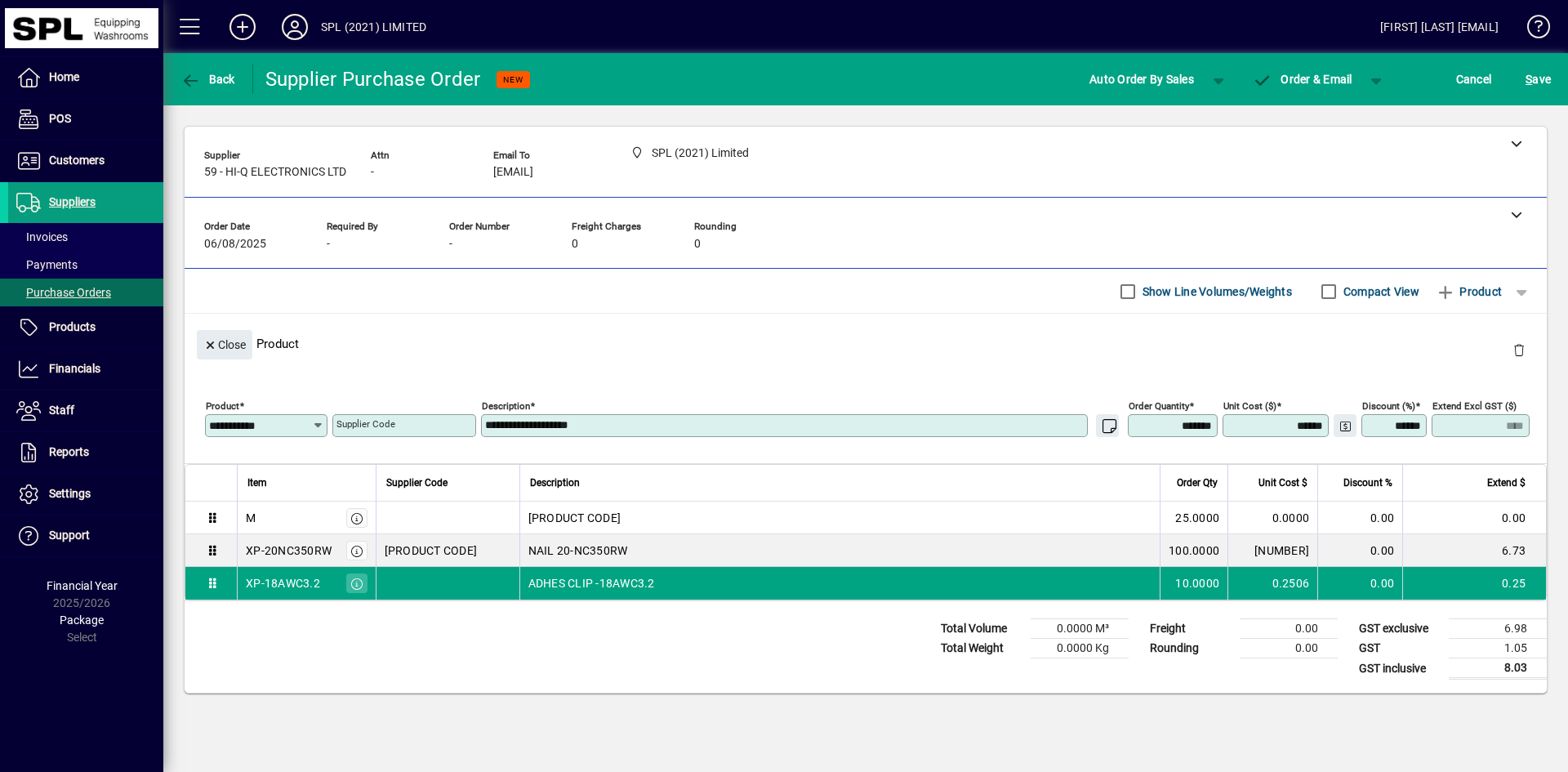 type on "********" 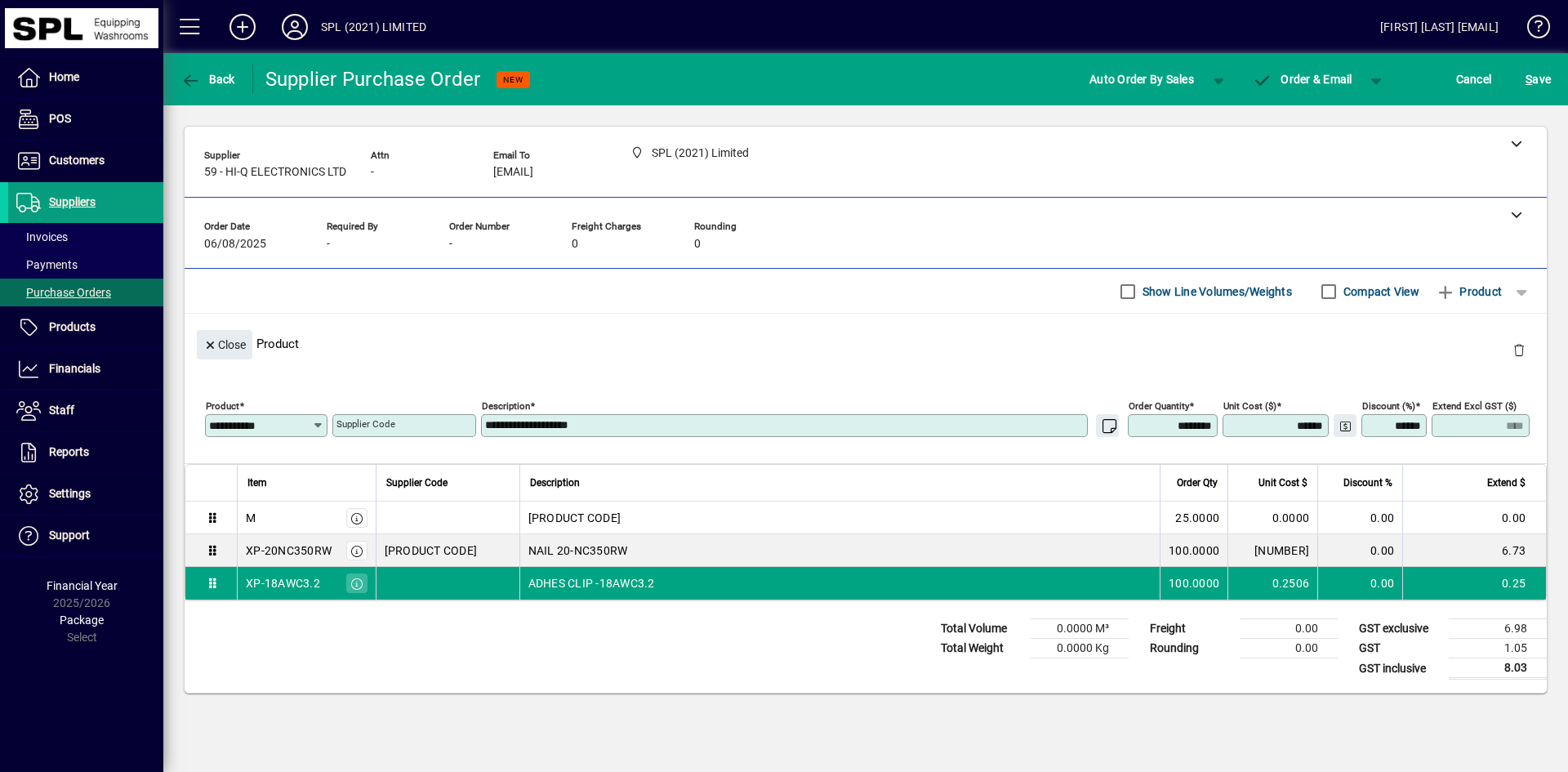 type on "*****" 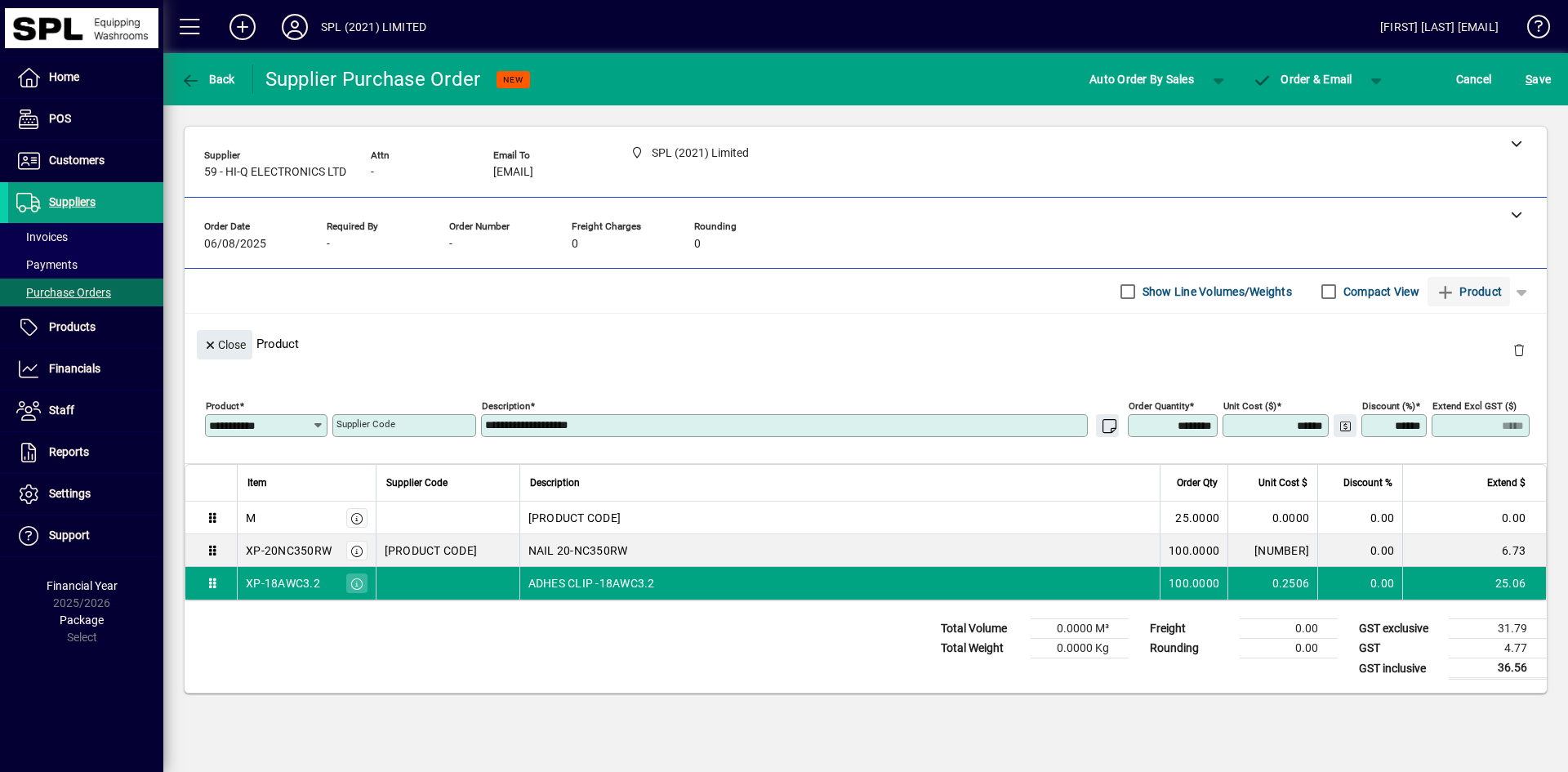 type on "********" 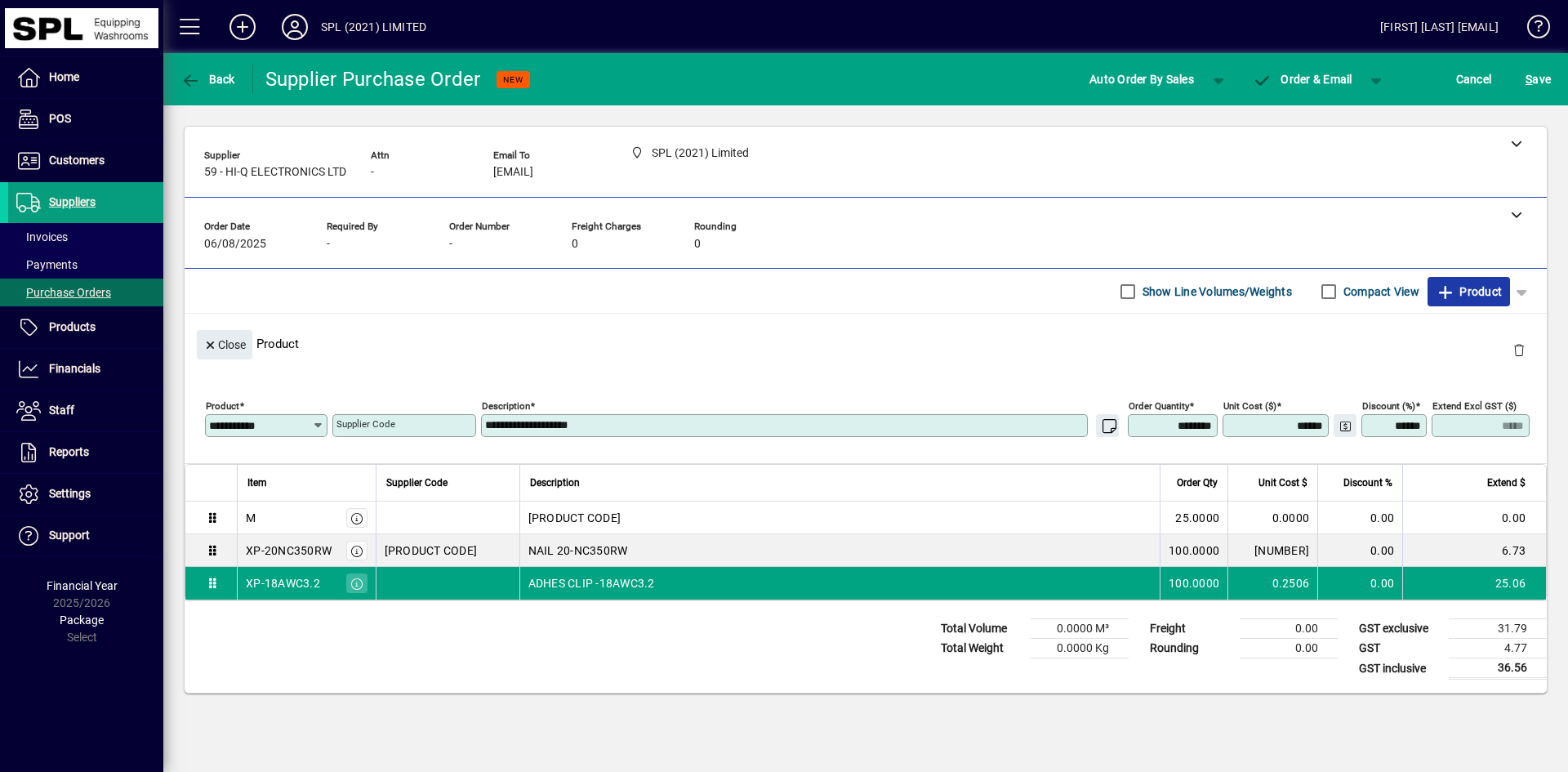 click on "Product" 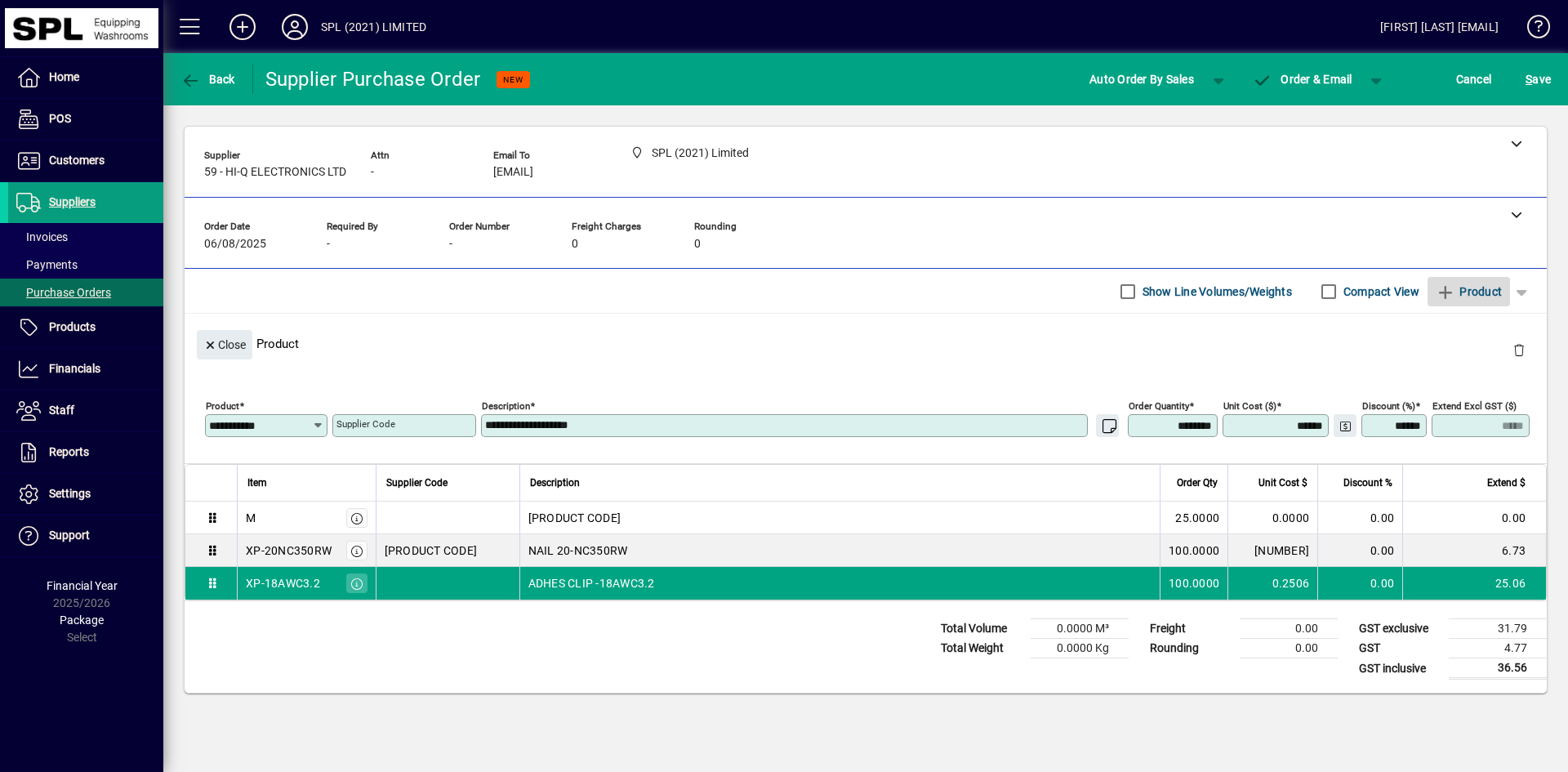 type 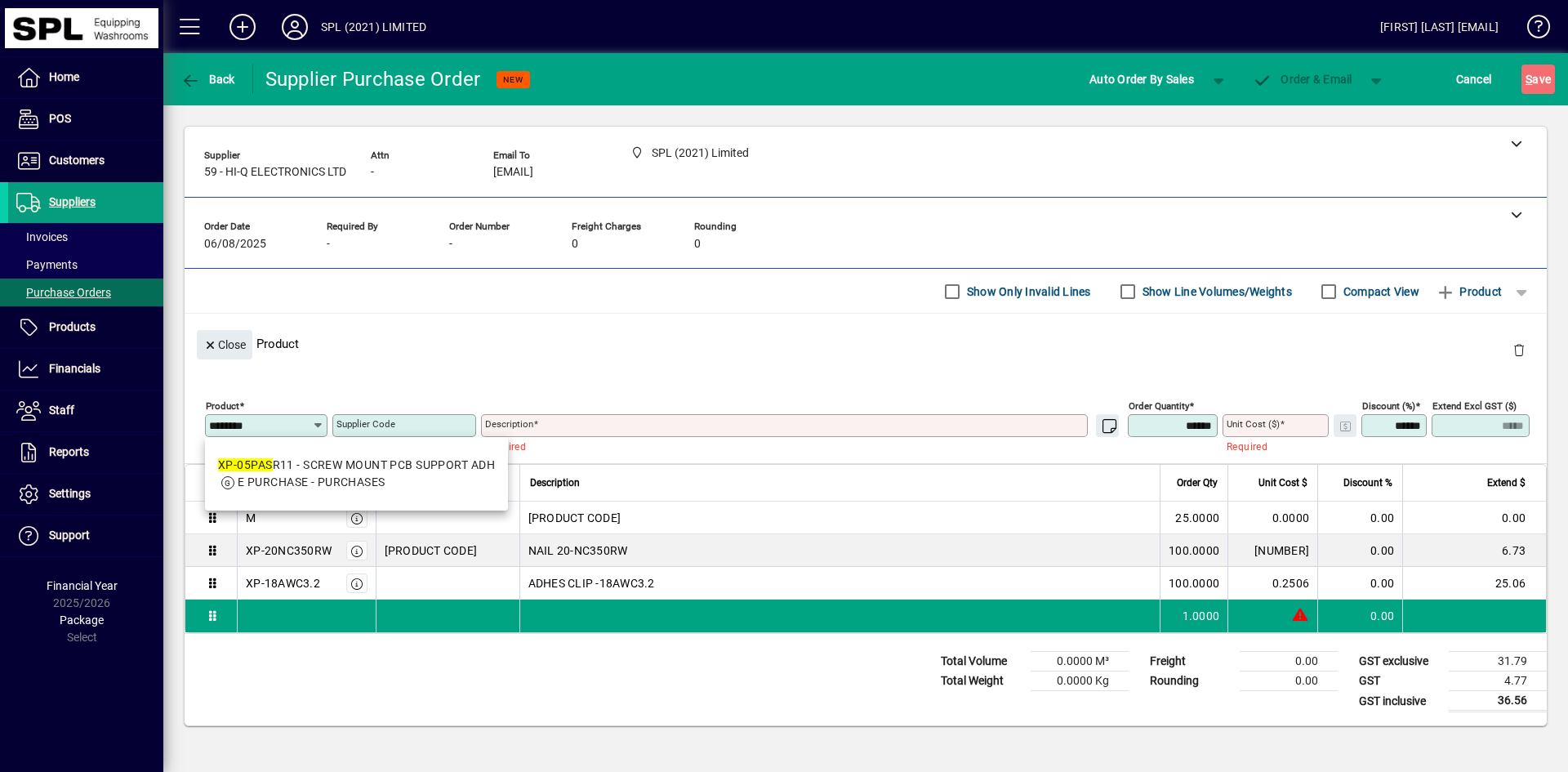 click on "E PURCHASE - PURCHASES" at bounding box center [311, 482] 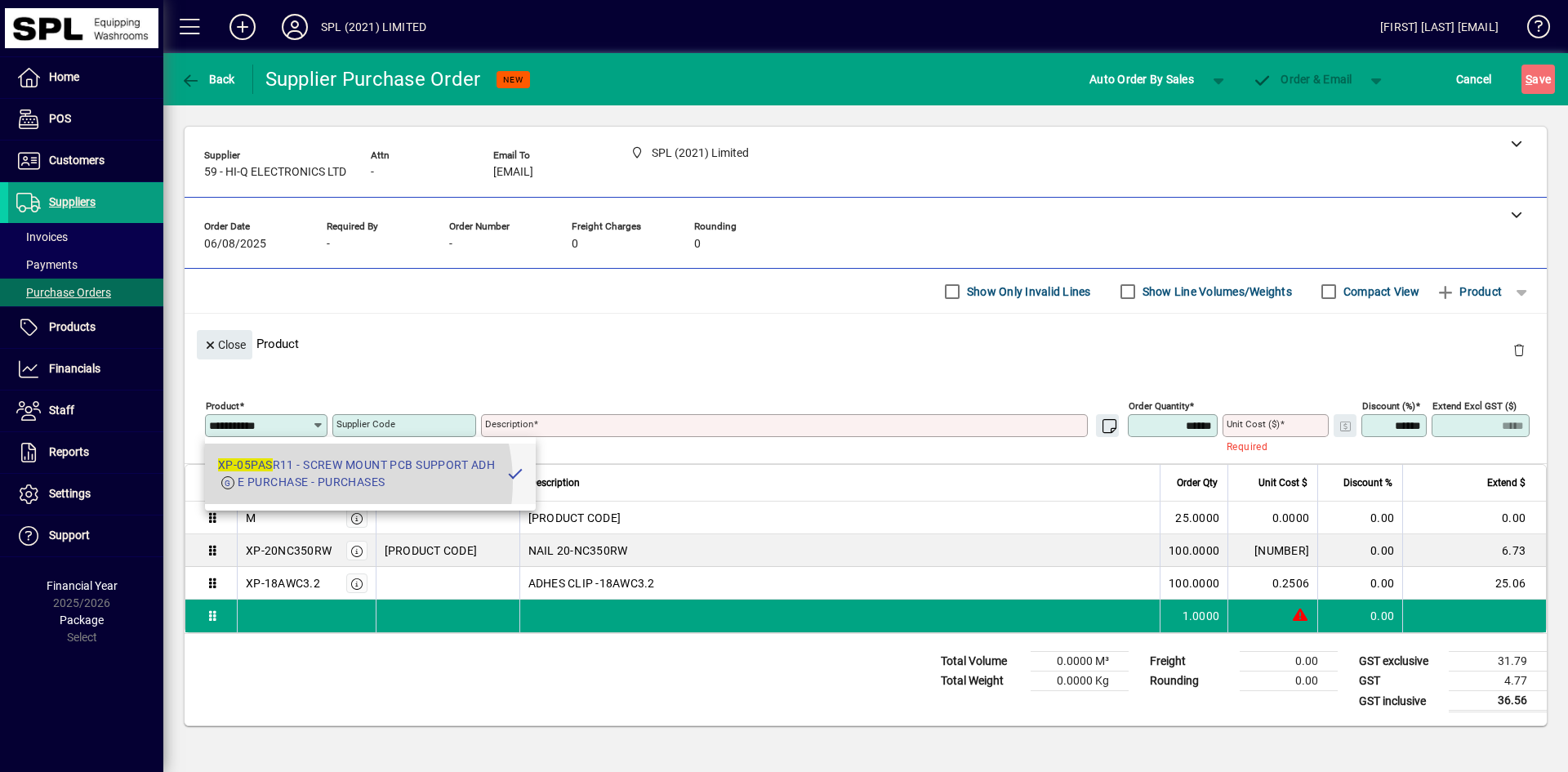 type on "**********" 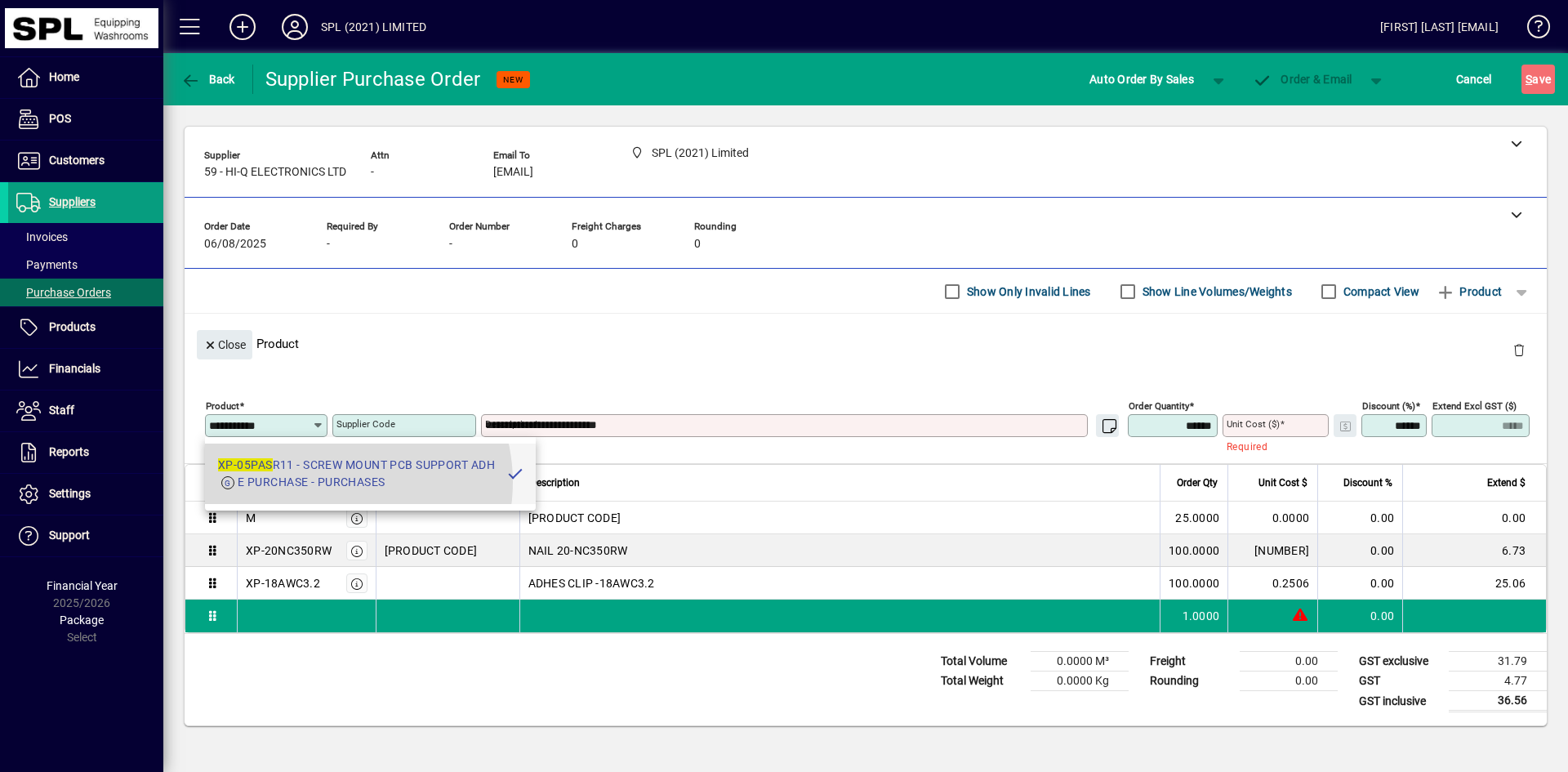 type on "*********" 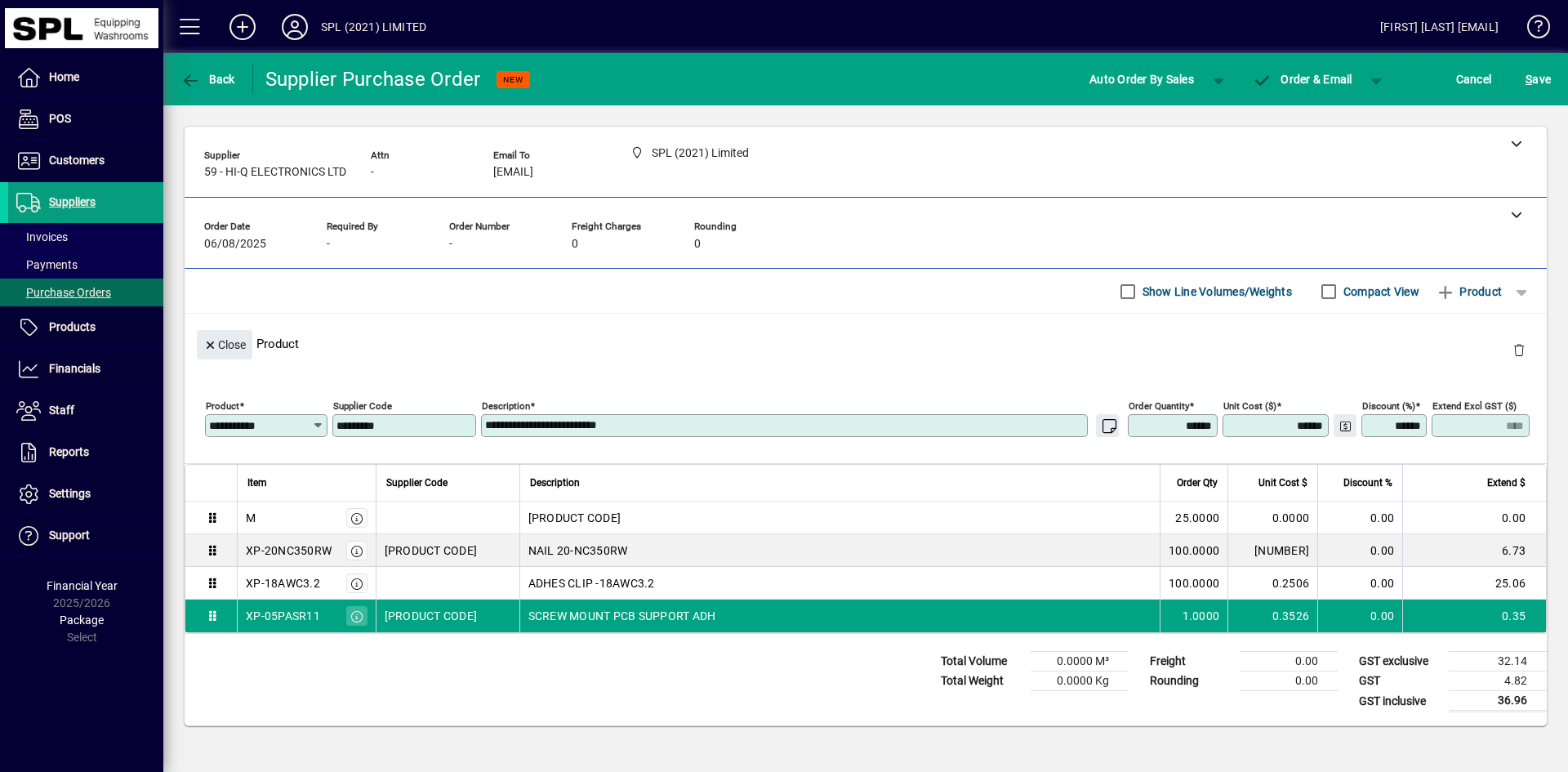 click on "******" at bounding box center (1174, 426) 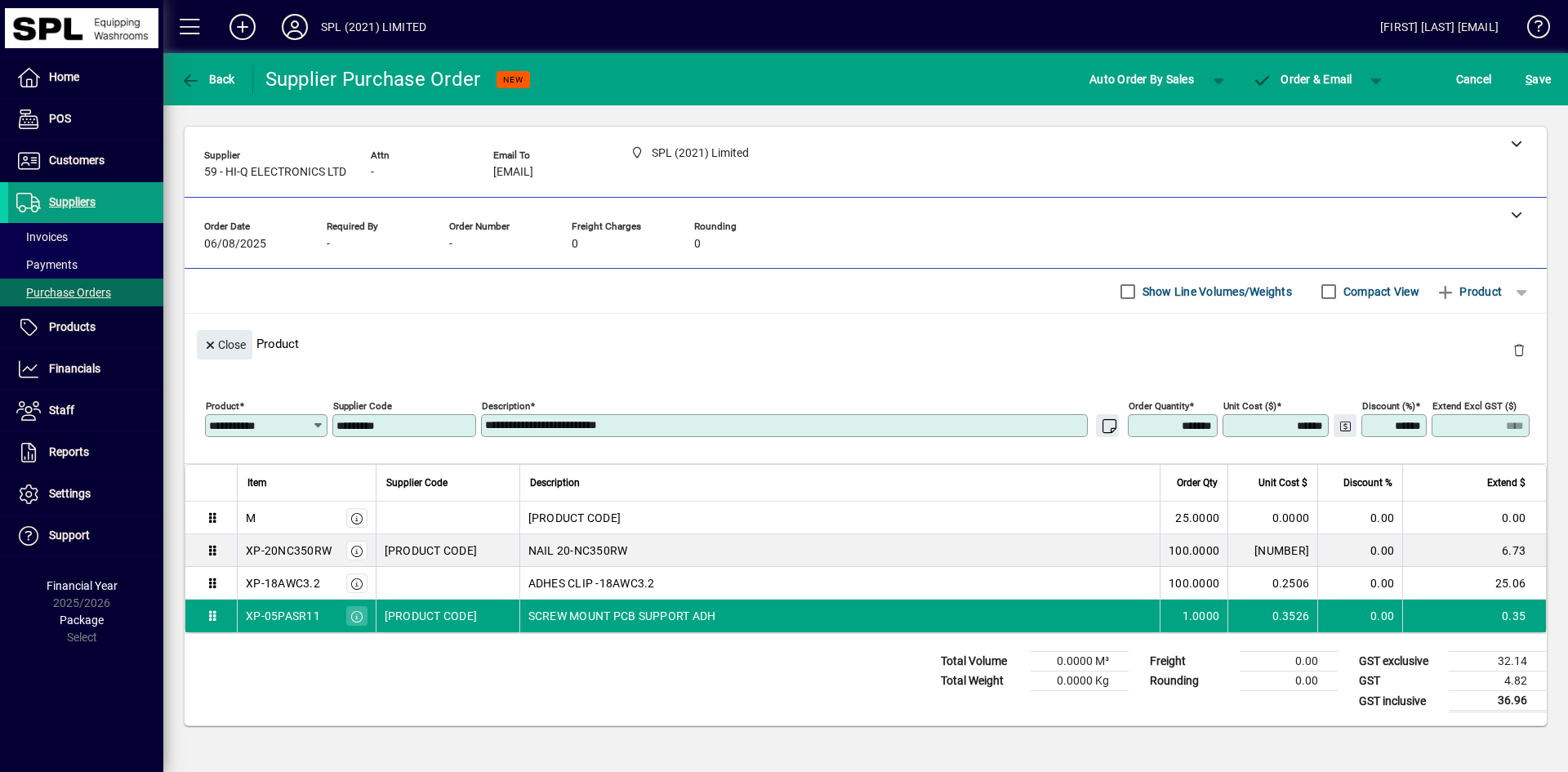 type on "********" 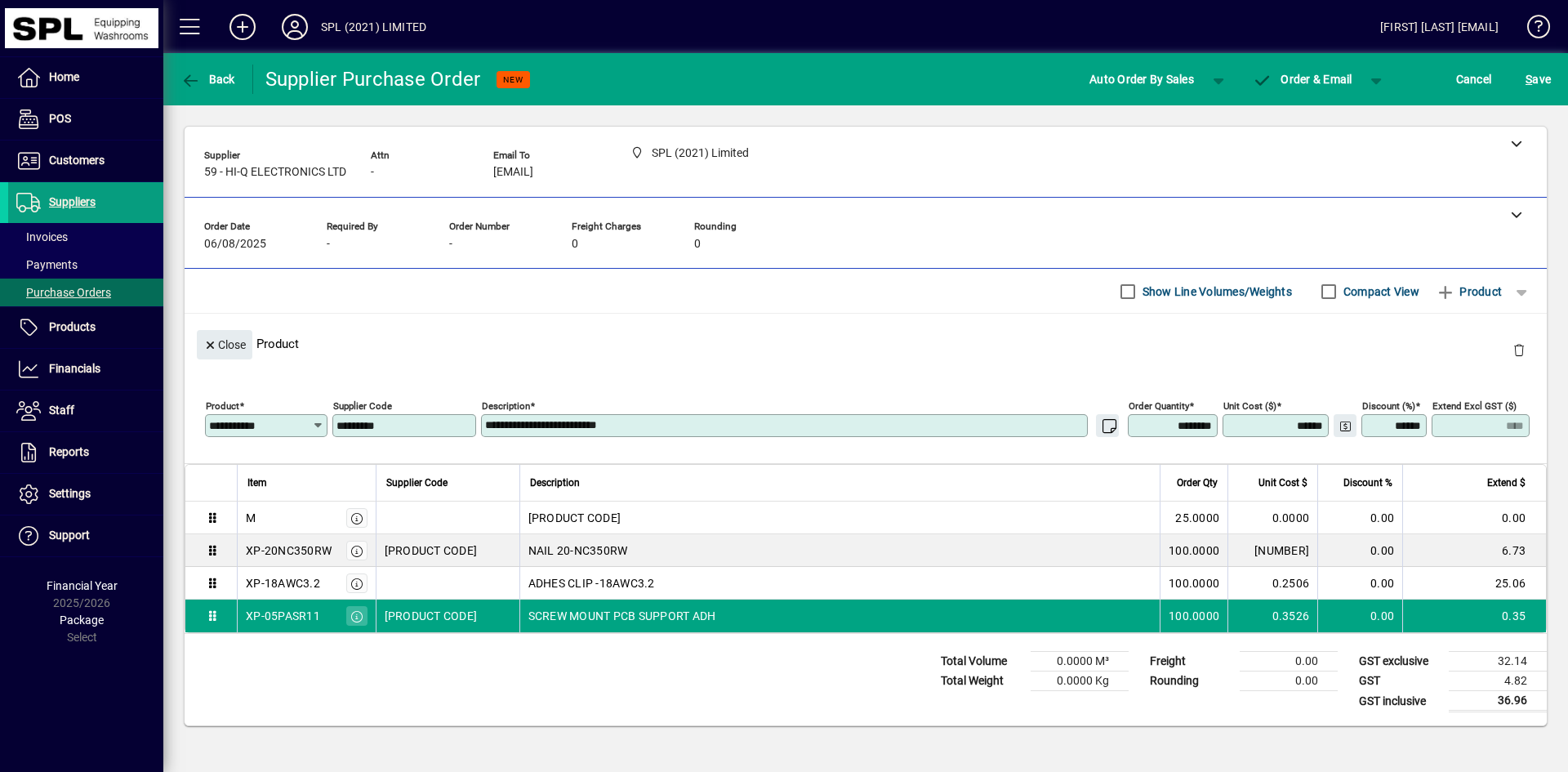 type on "*****" 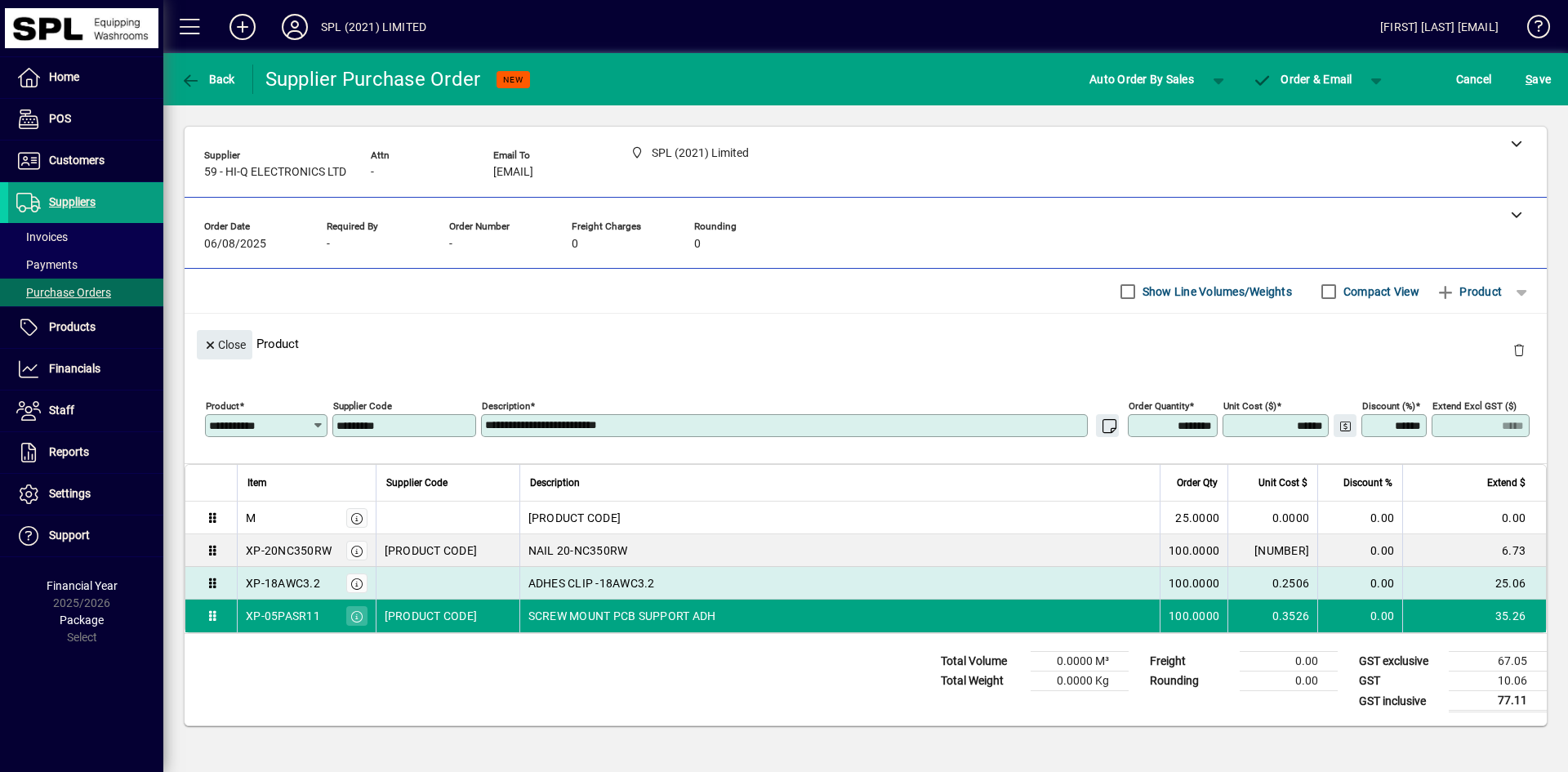 type on "********" 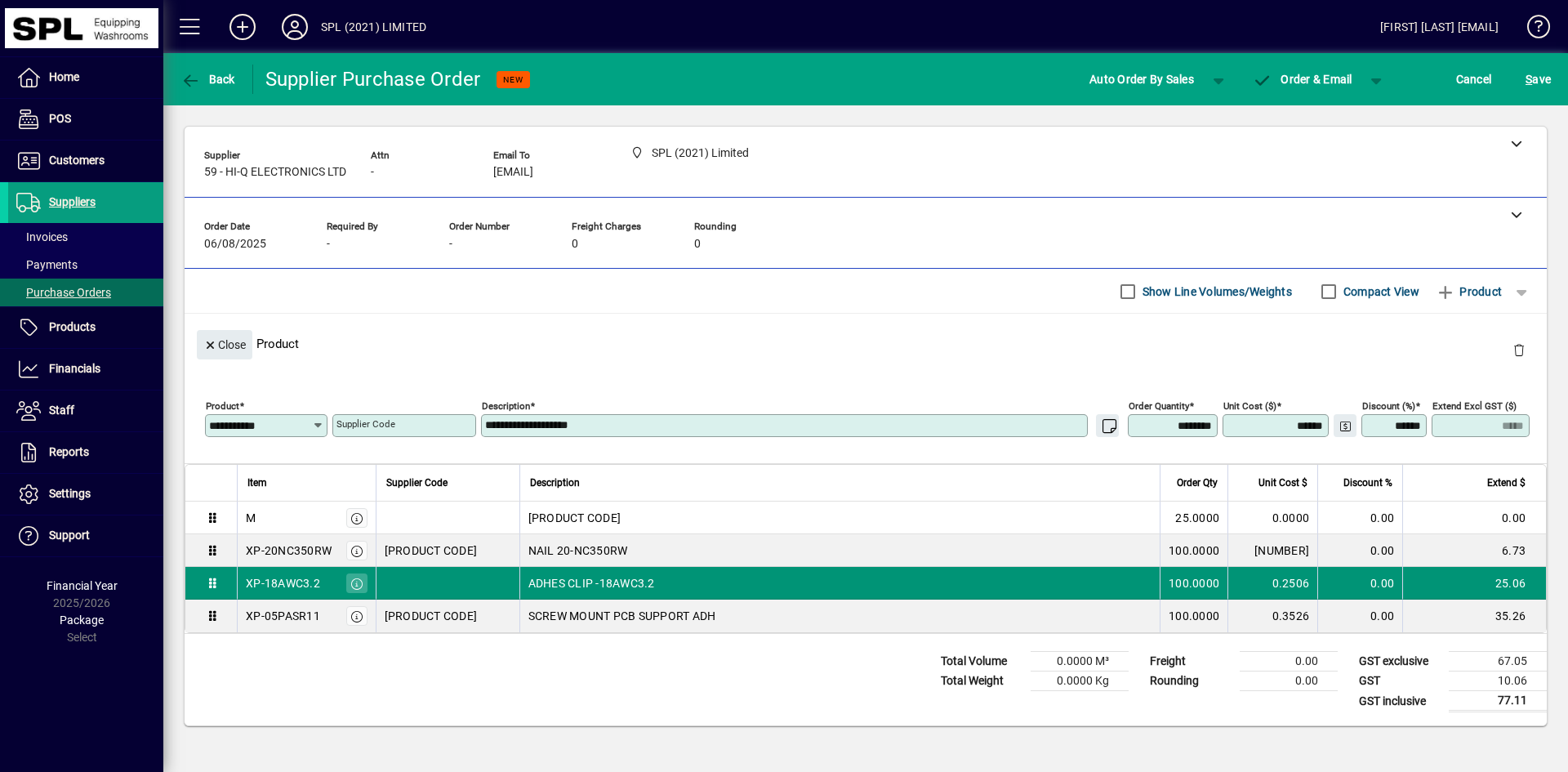 type on "**********" 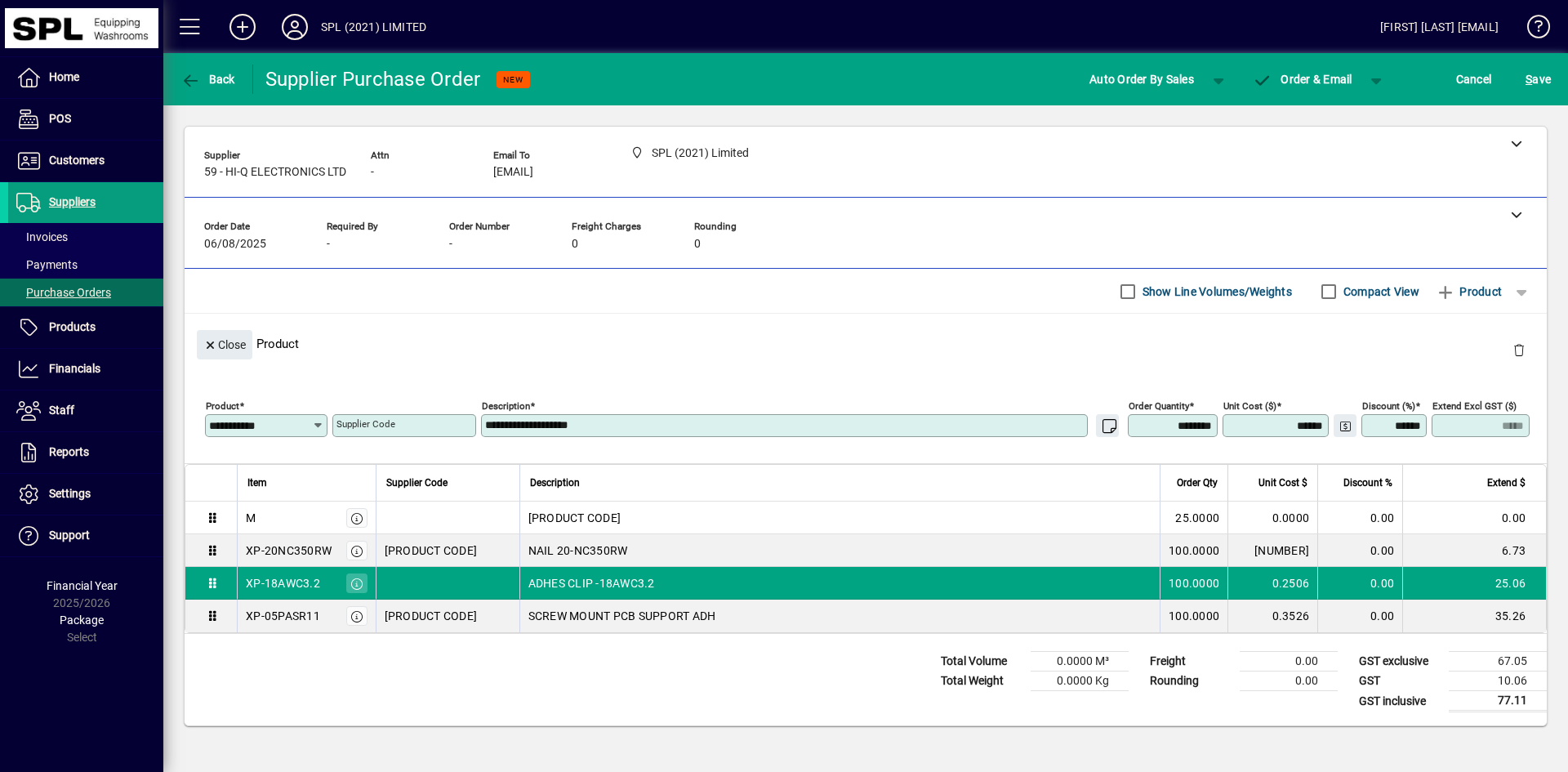 click on "********" at bounding box center (1174, 426) 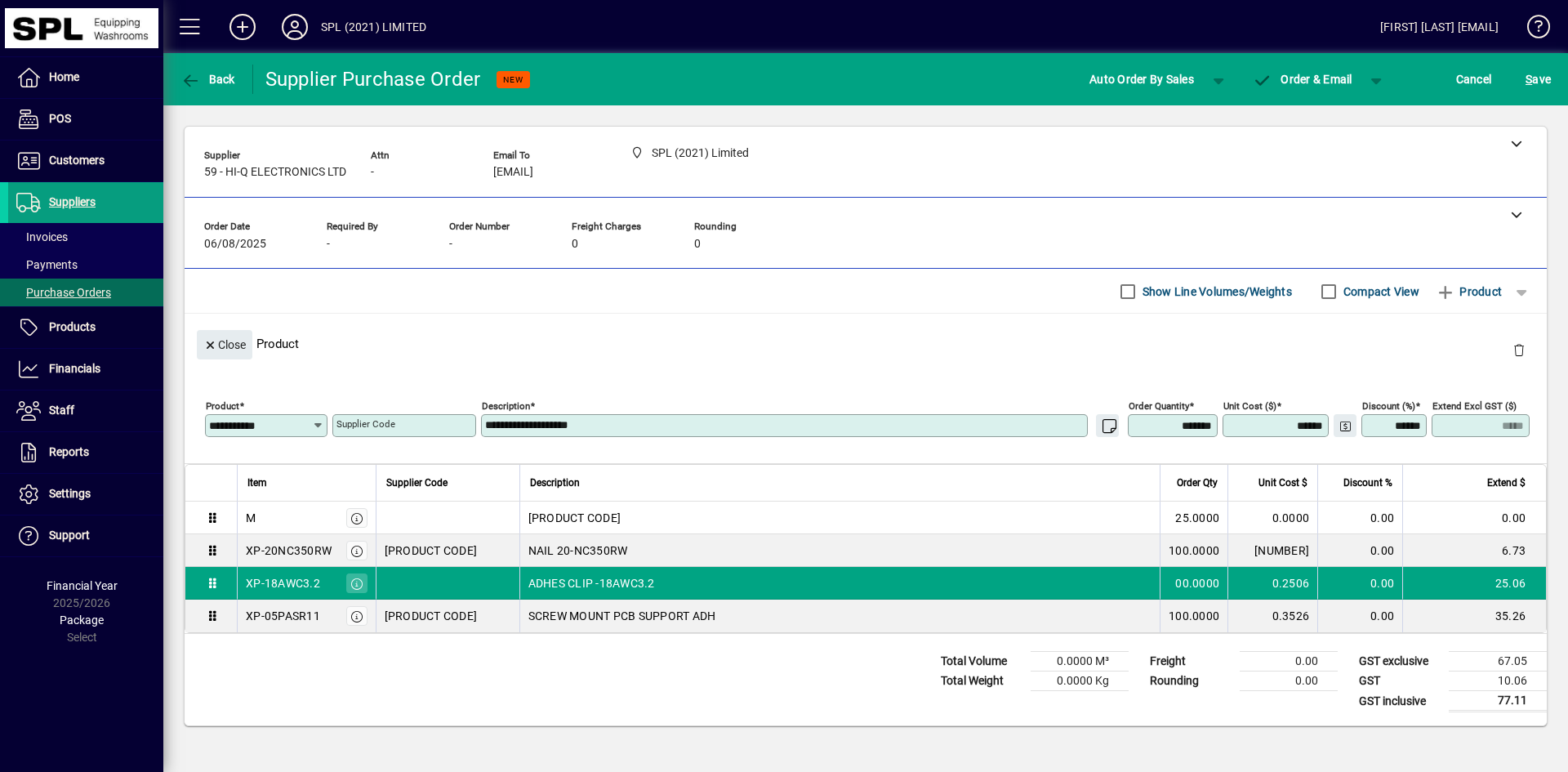 type on "********" 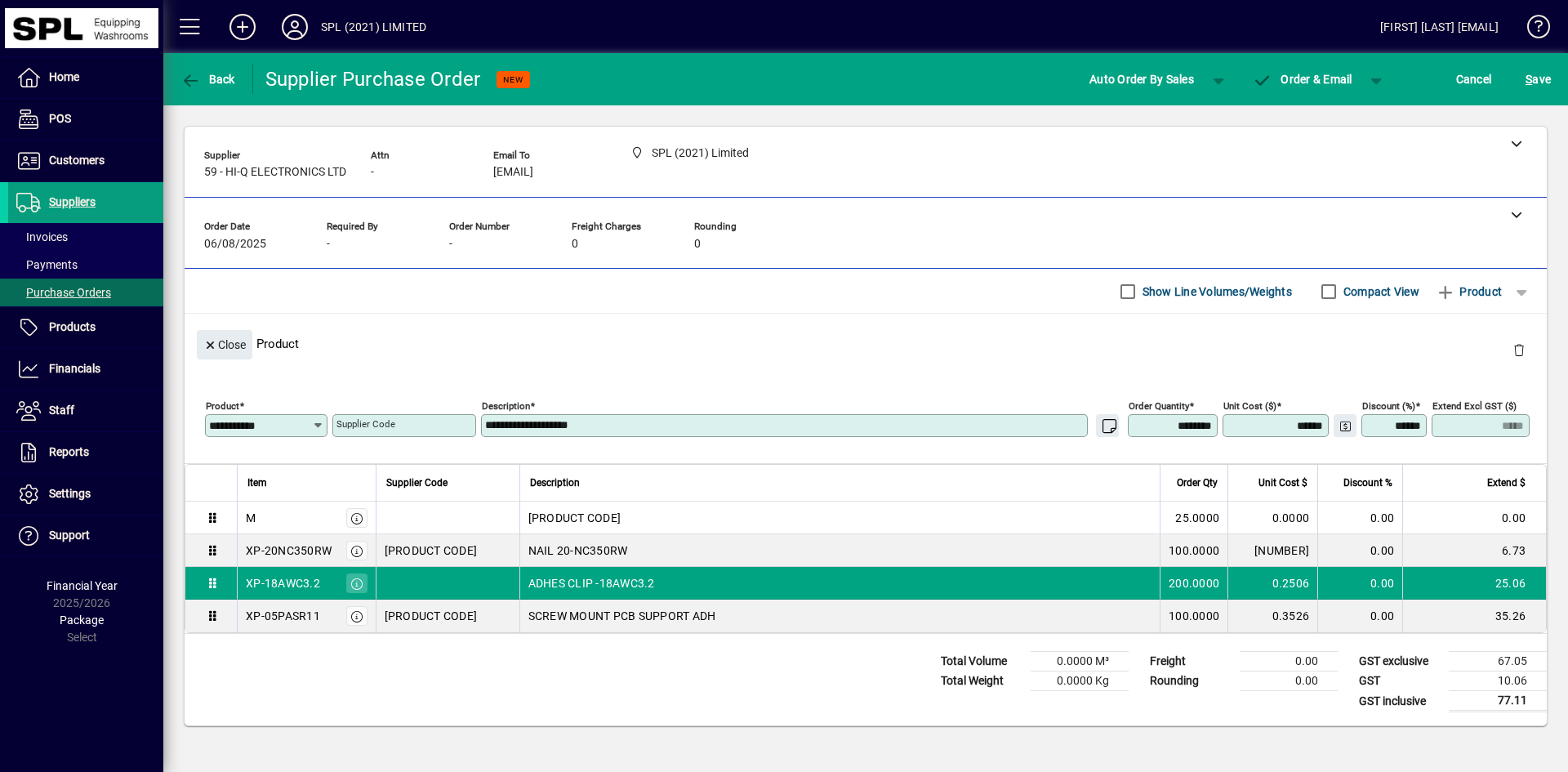 type on "*****" 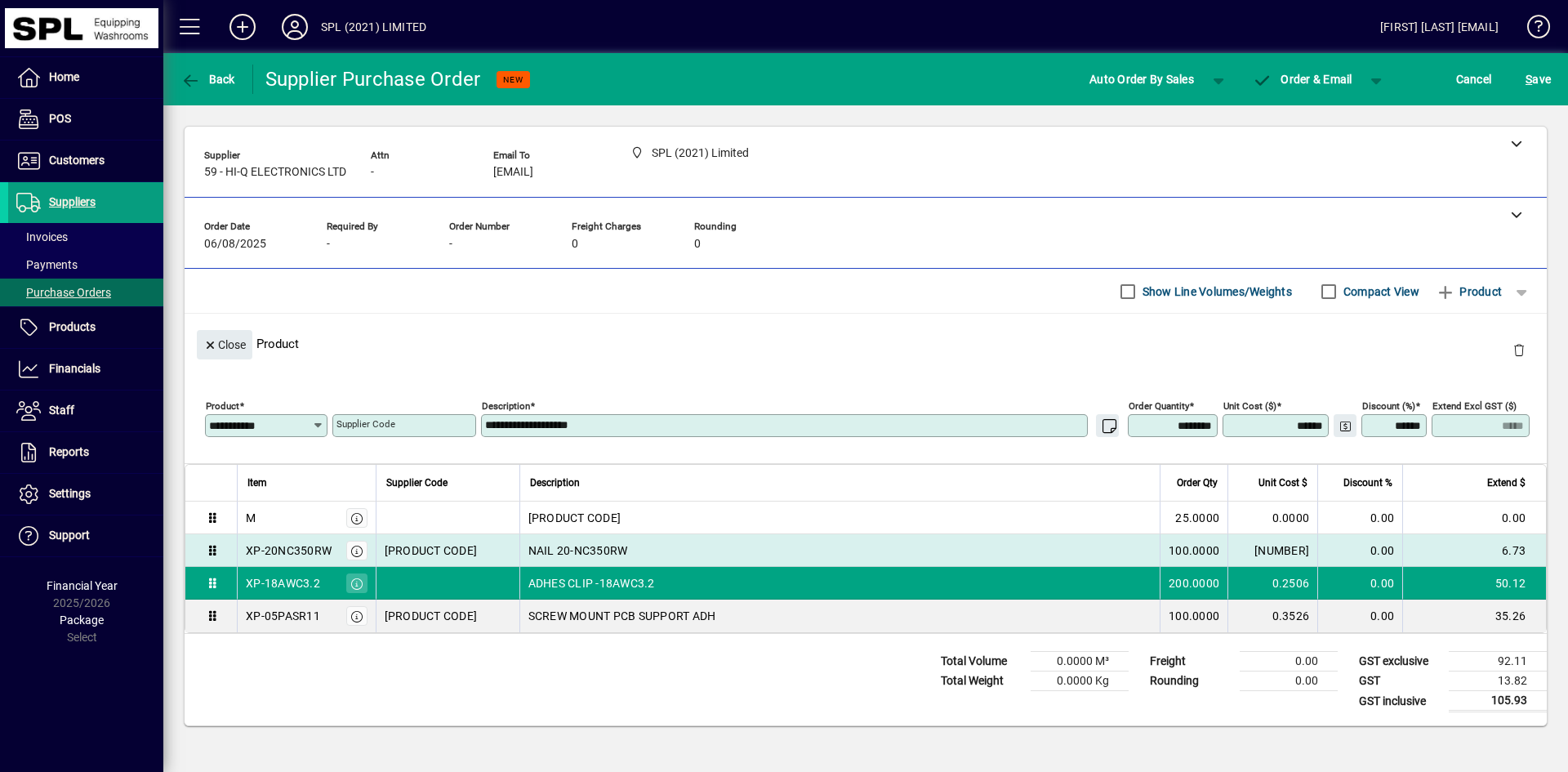 type on "********" 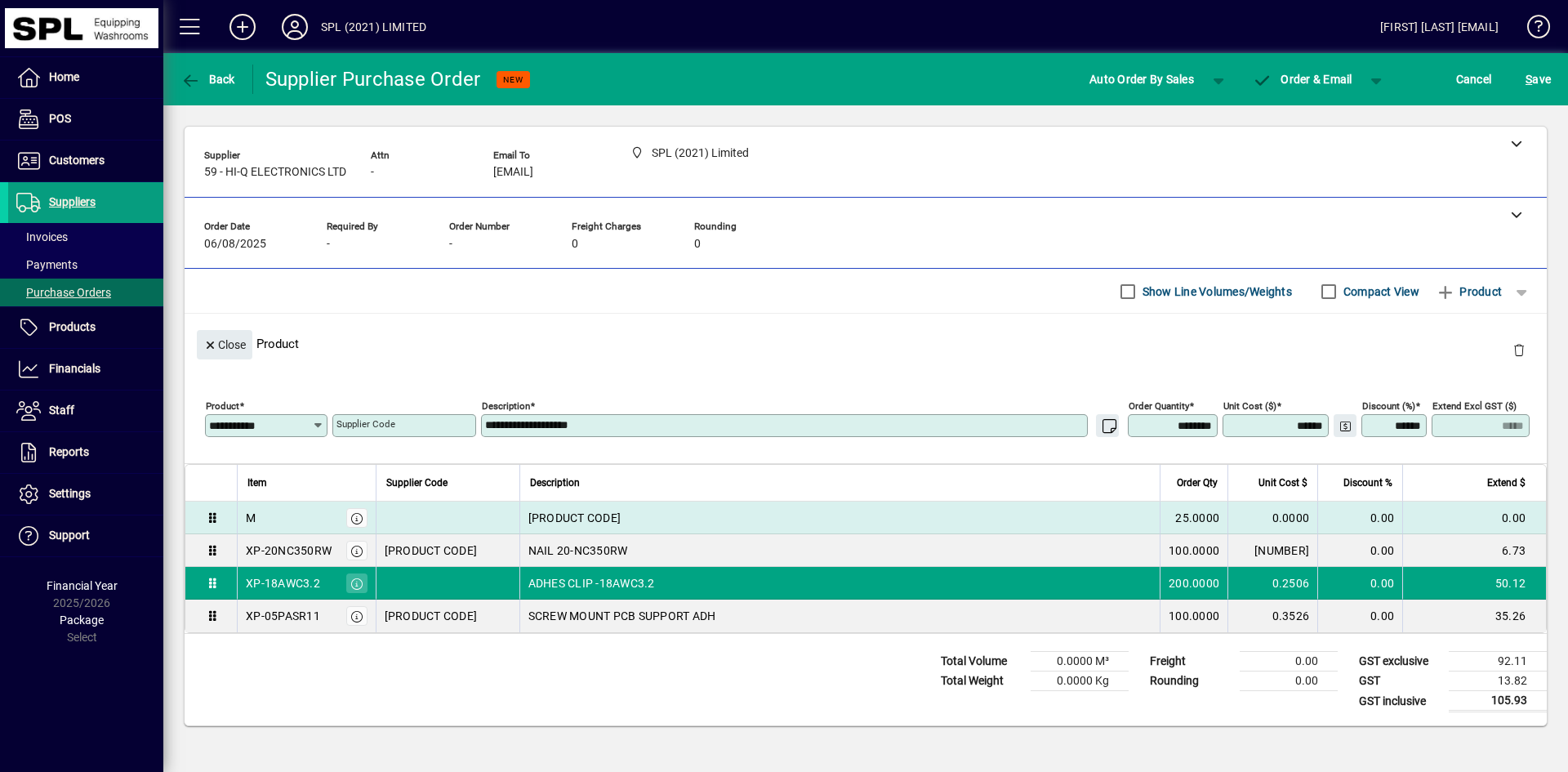 drag, startPoint x: 1212, startPoint y: 547, endPoint x: 1199, endPoint y: 522, distance: 28 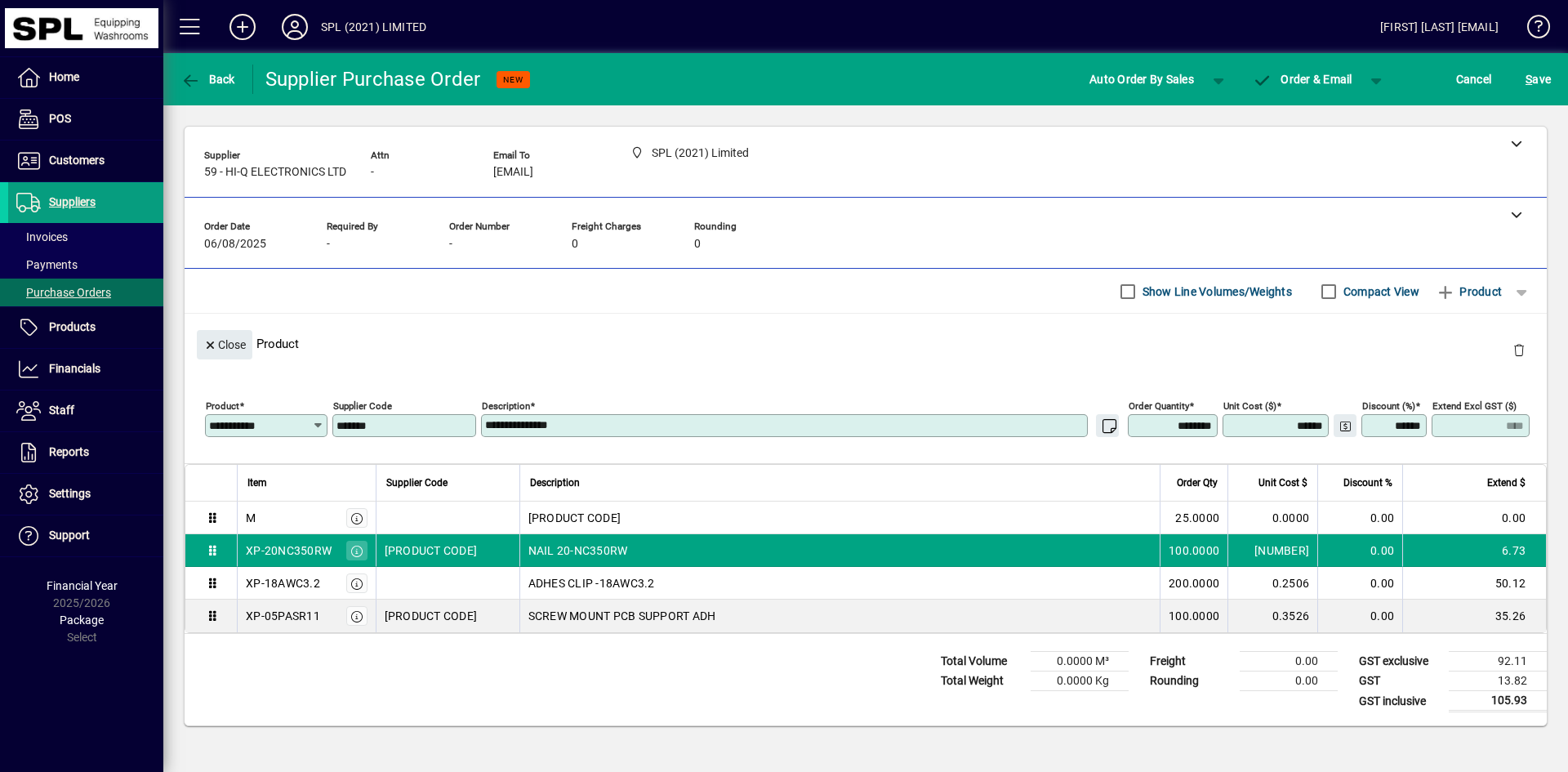 type on "**********" 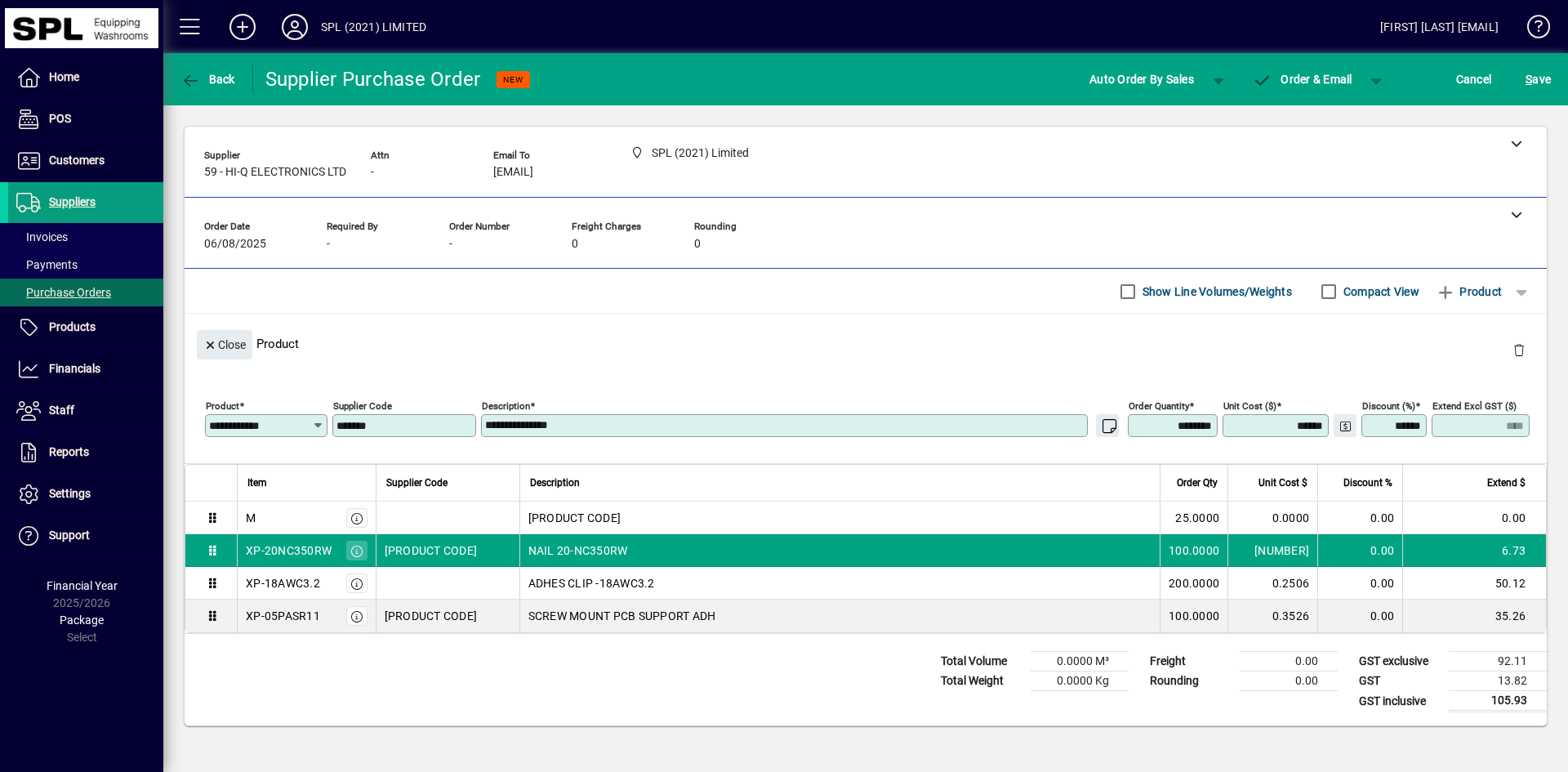 click on "********" at bounding box center [1174, 426] 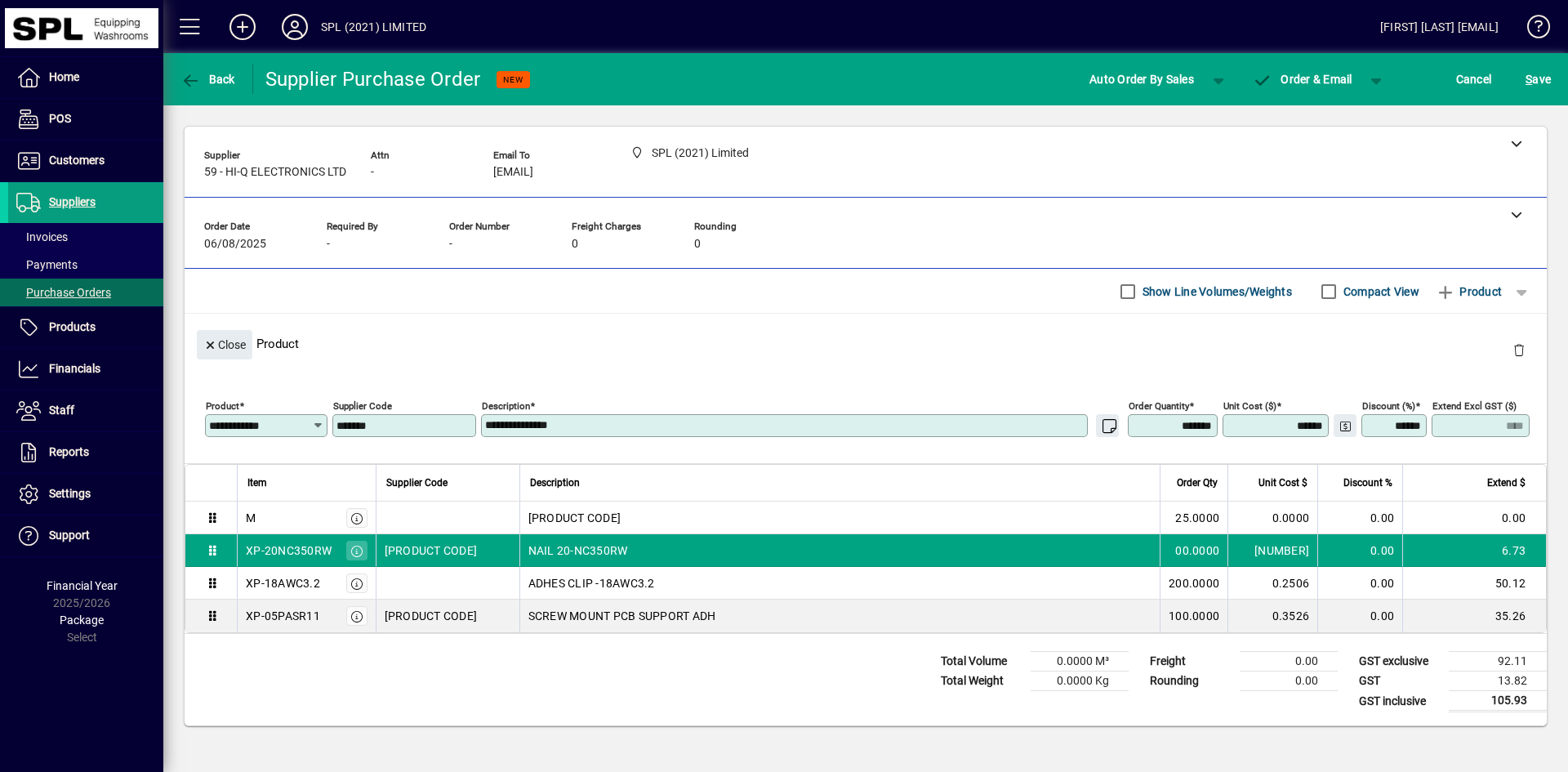 type on "********" 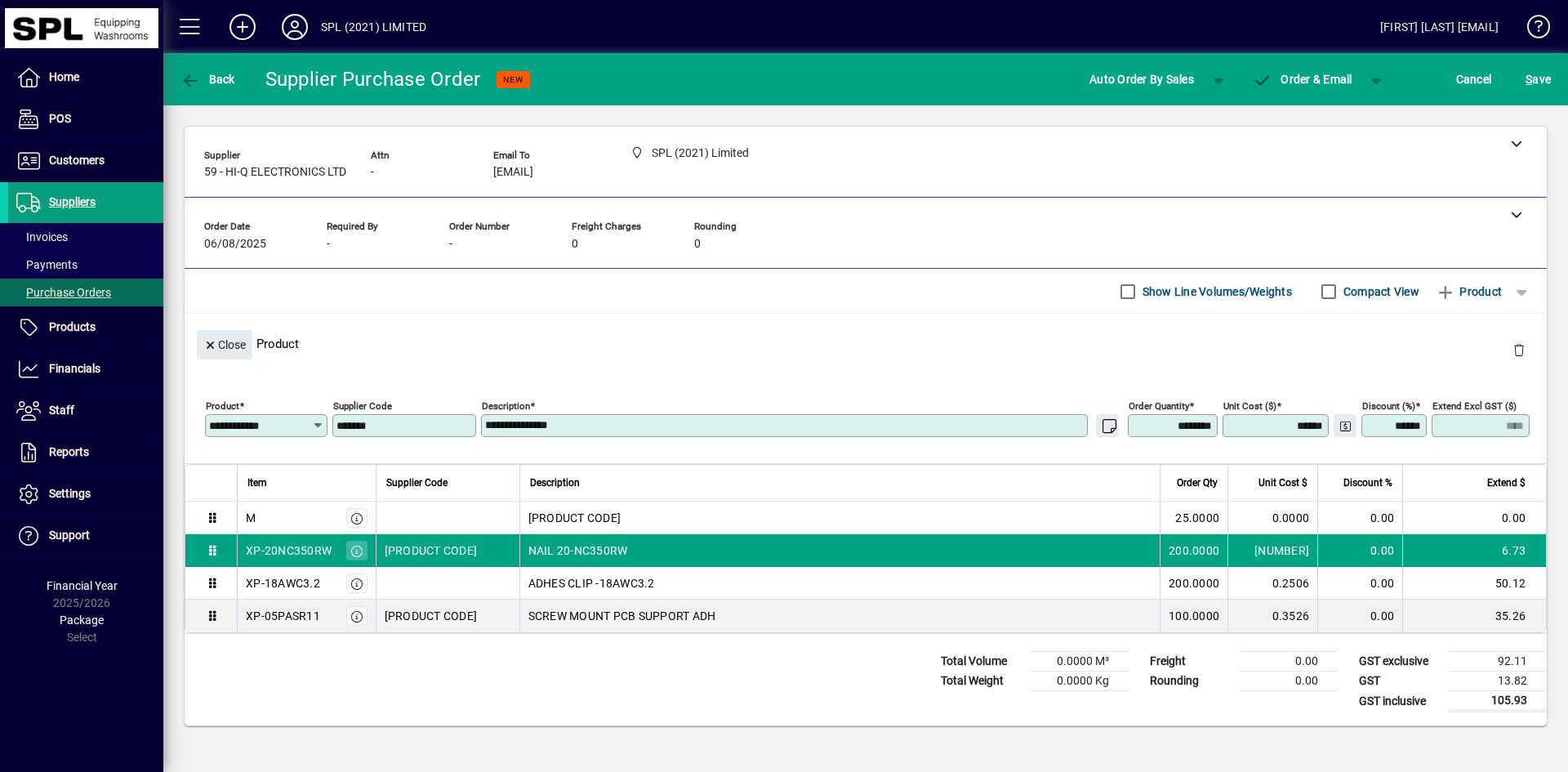 type on "*****" 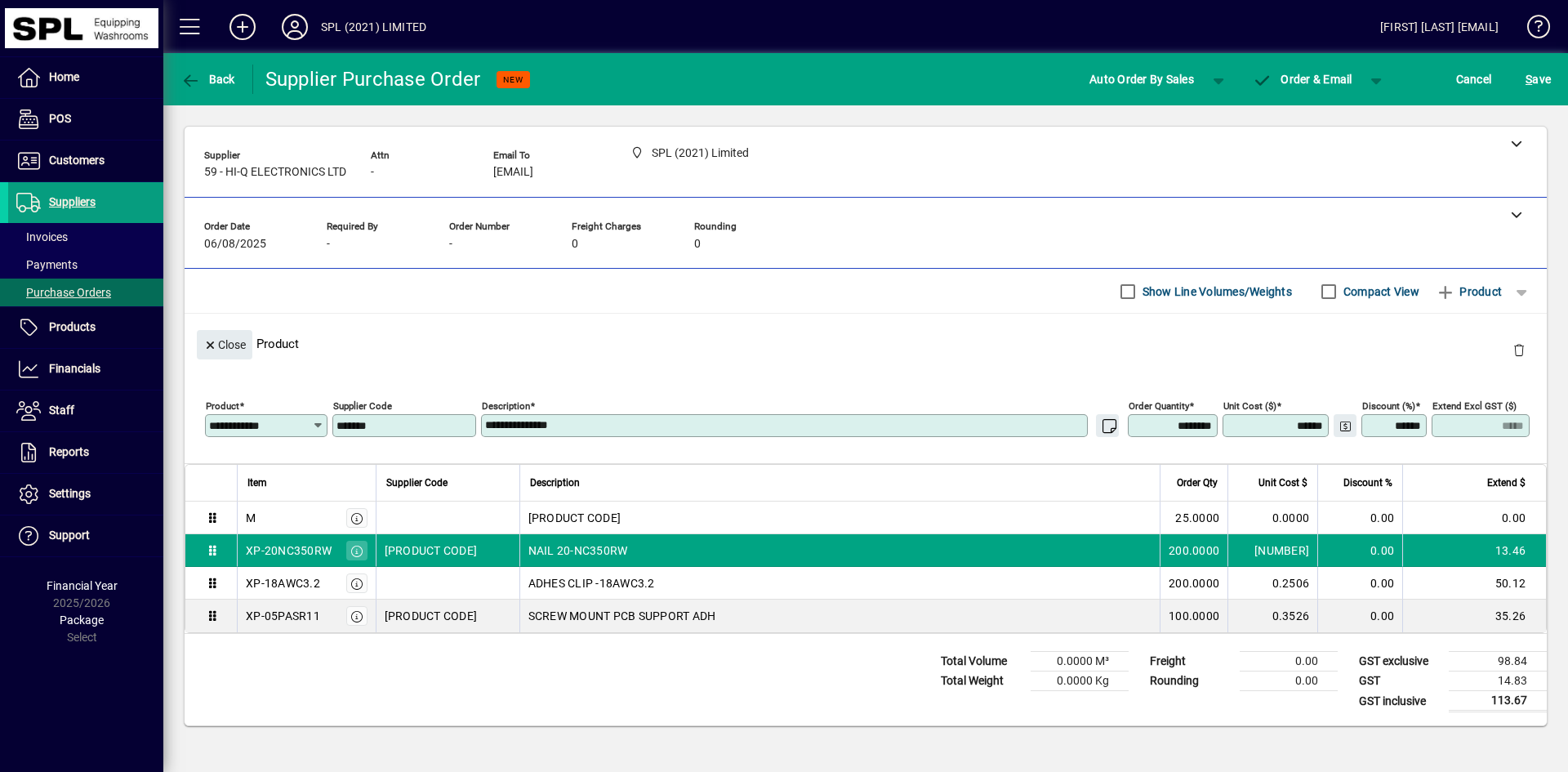 type on "********" 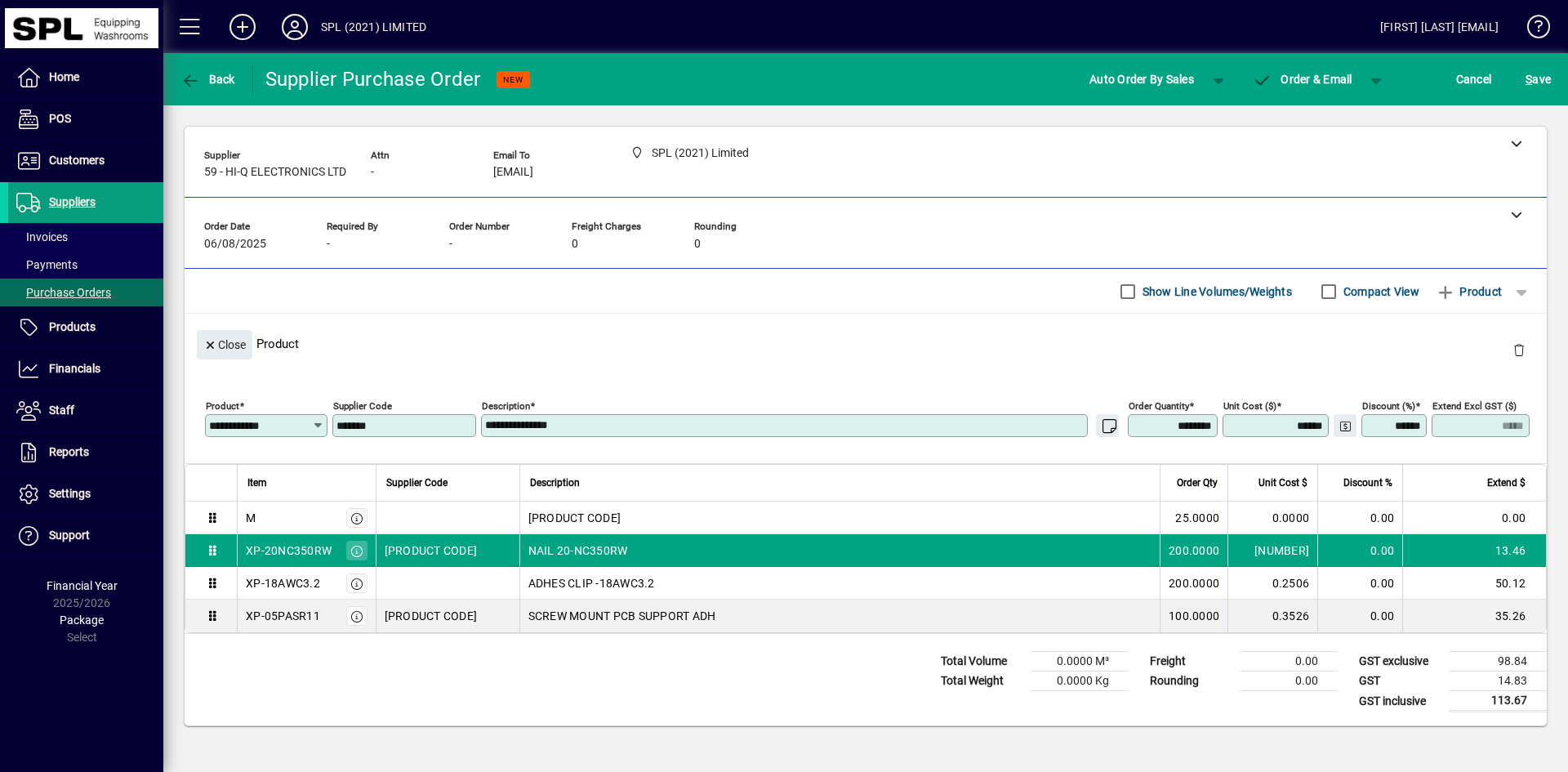 click 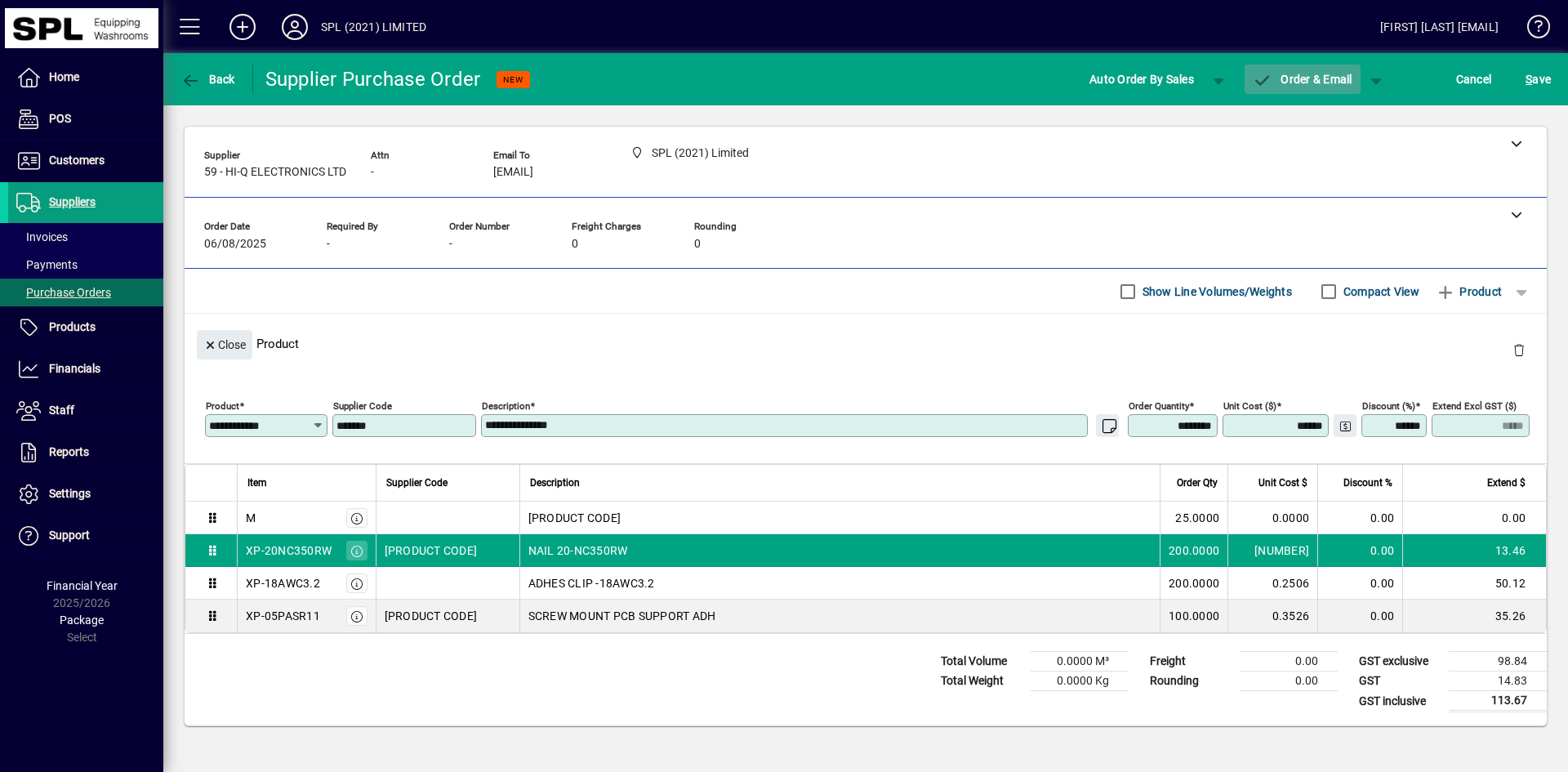 click on "Order & Email" 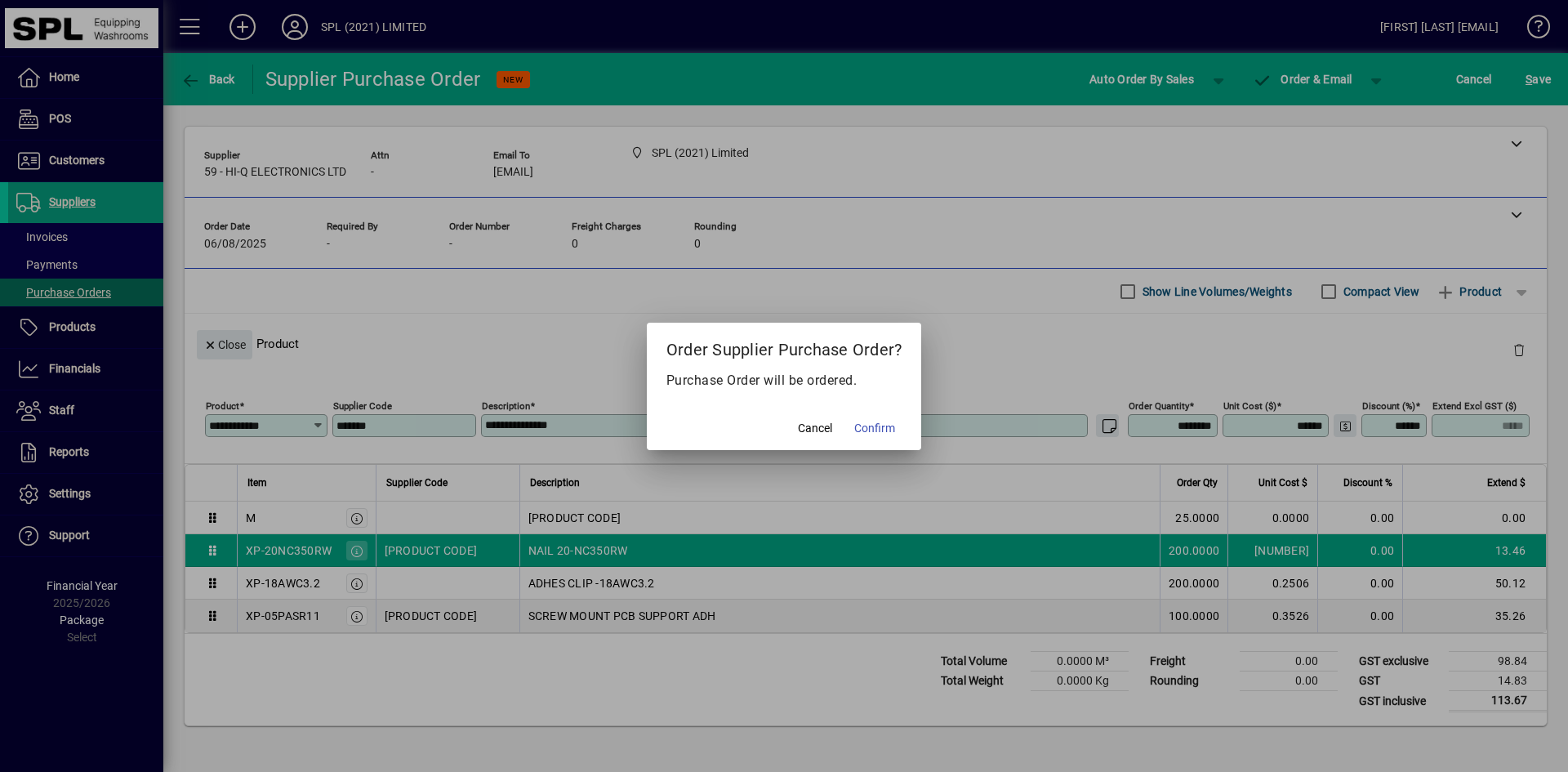 click on "Confirm" 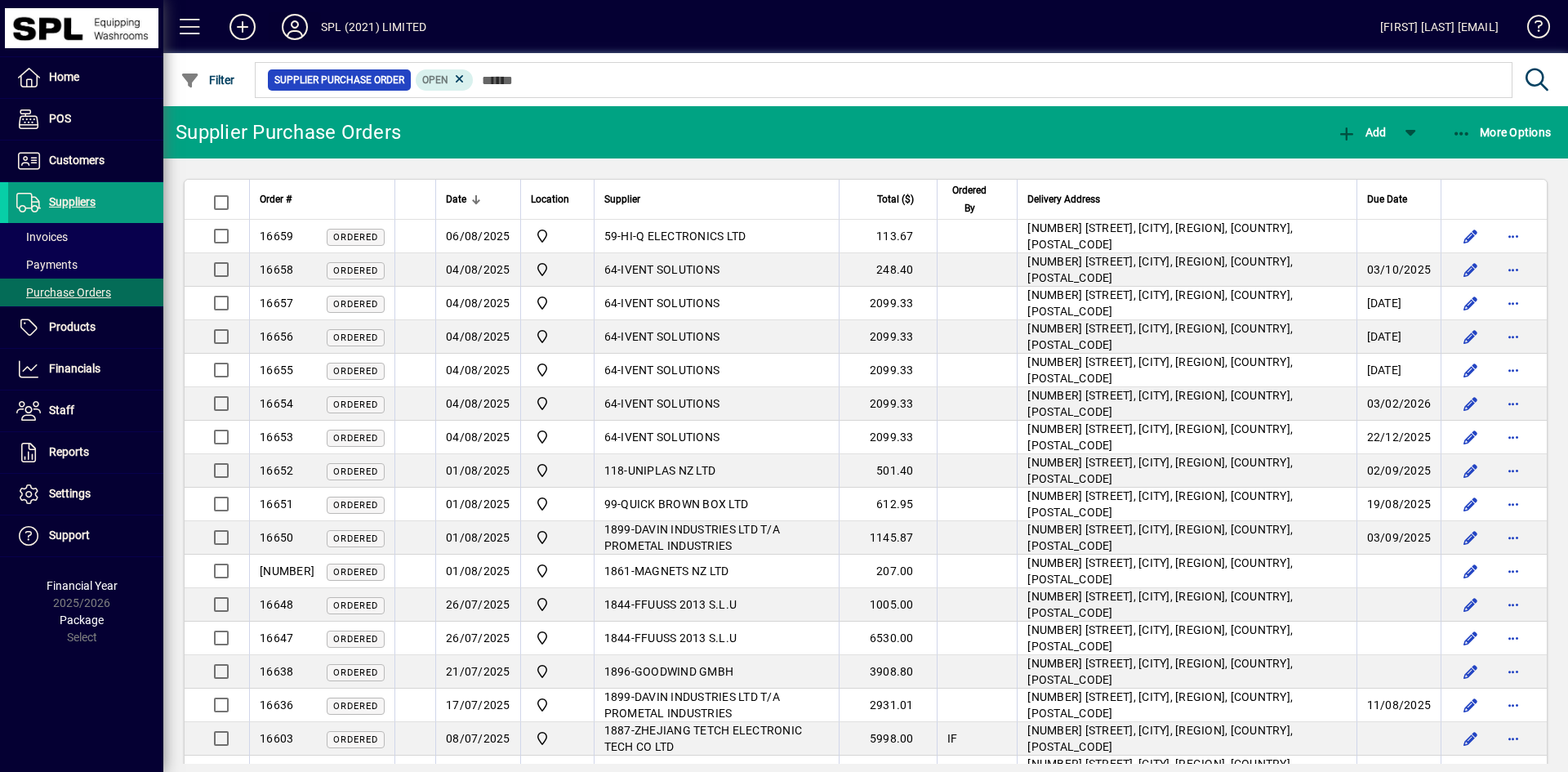 click 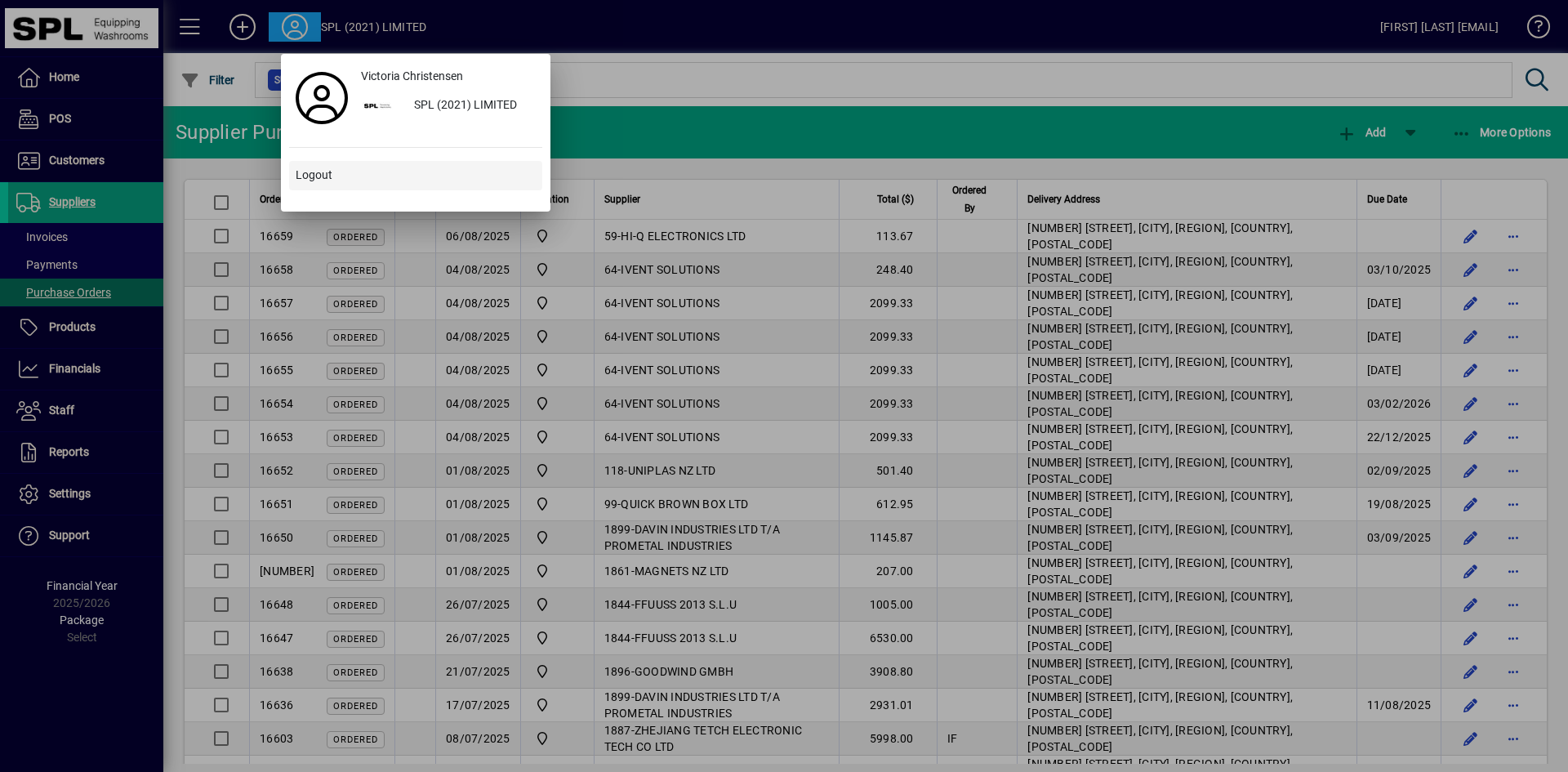 click at bounding box center (416, 176) 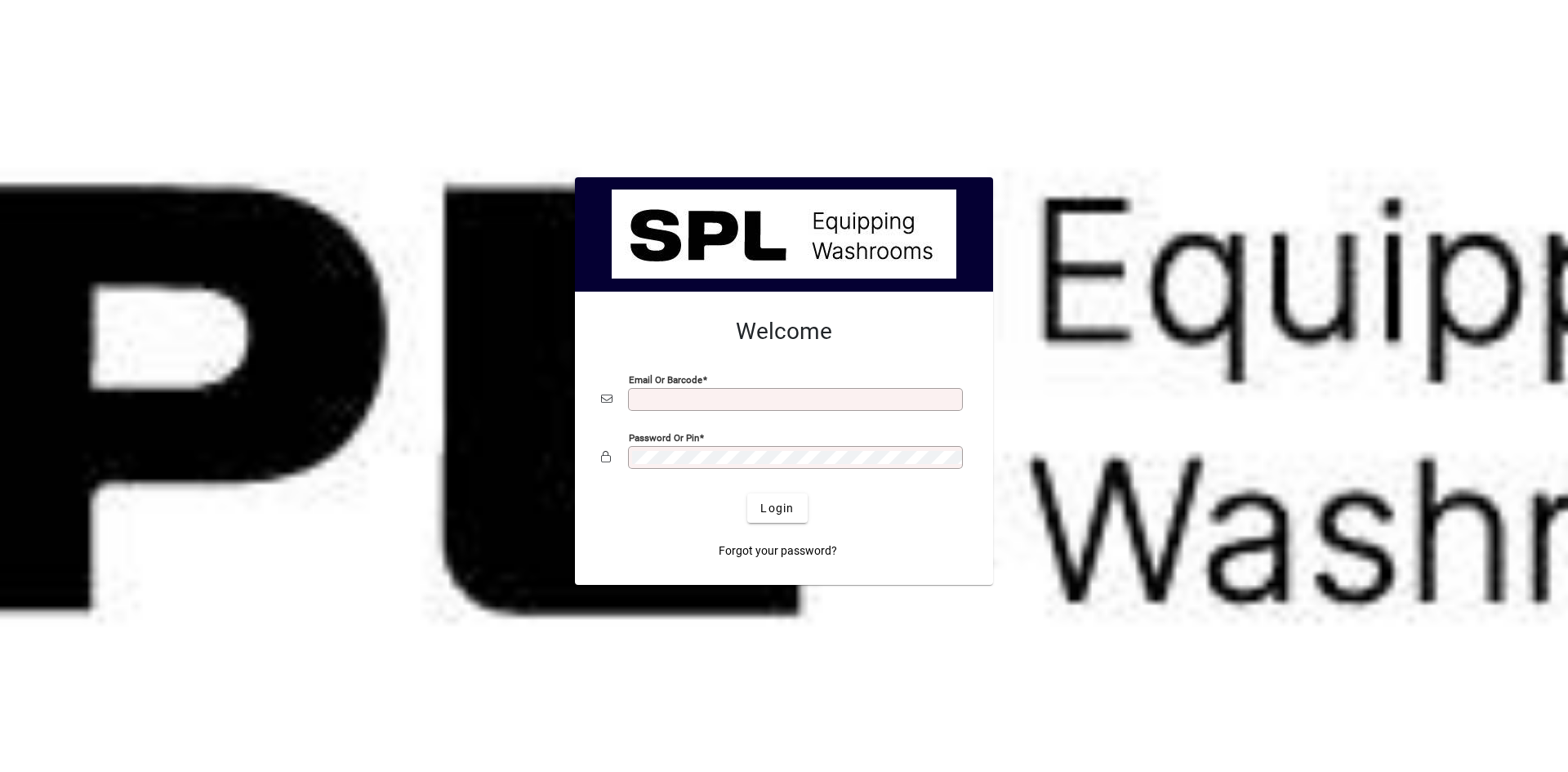 scroll, scrollTop: 0, scrollLeft: 0, axis: both 